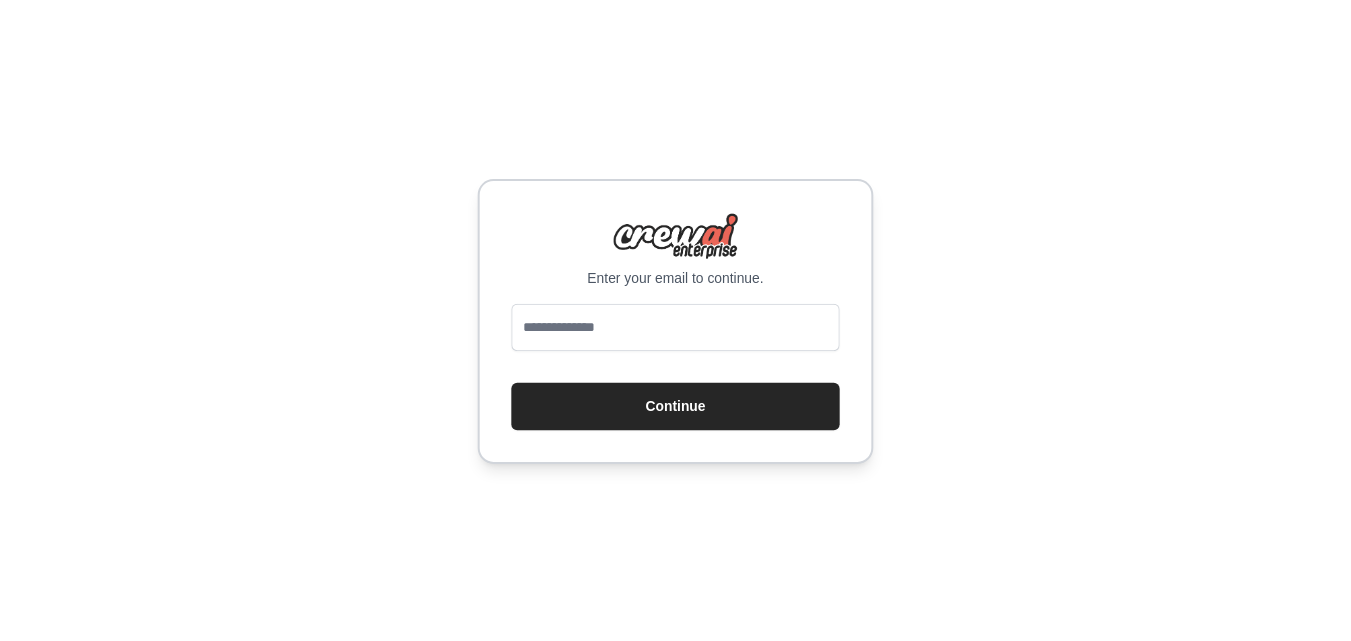 scroll, scrollTop: 0, scrollLeft: 0, axis: both 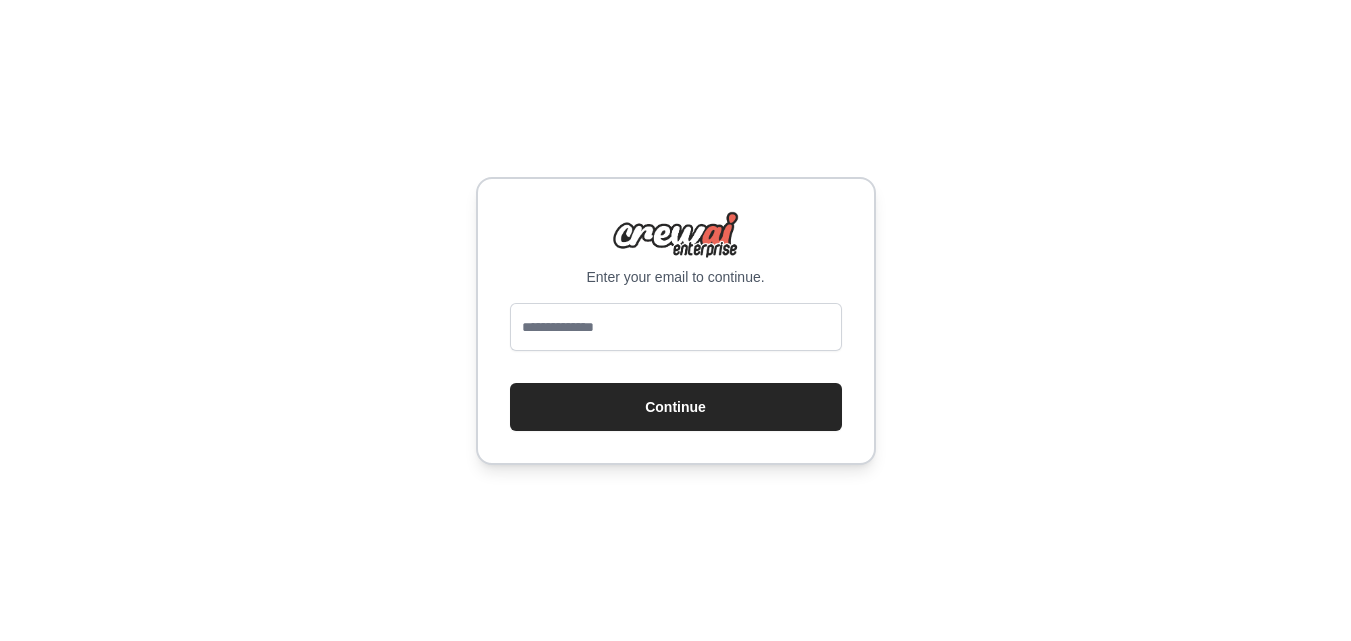 type on "**********" 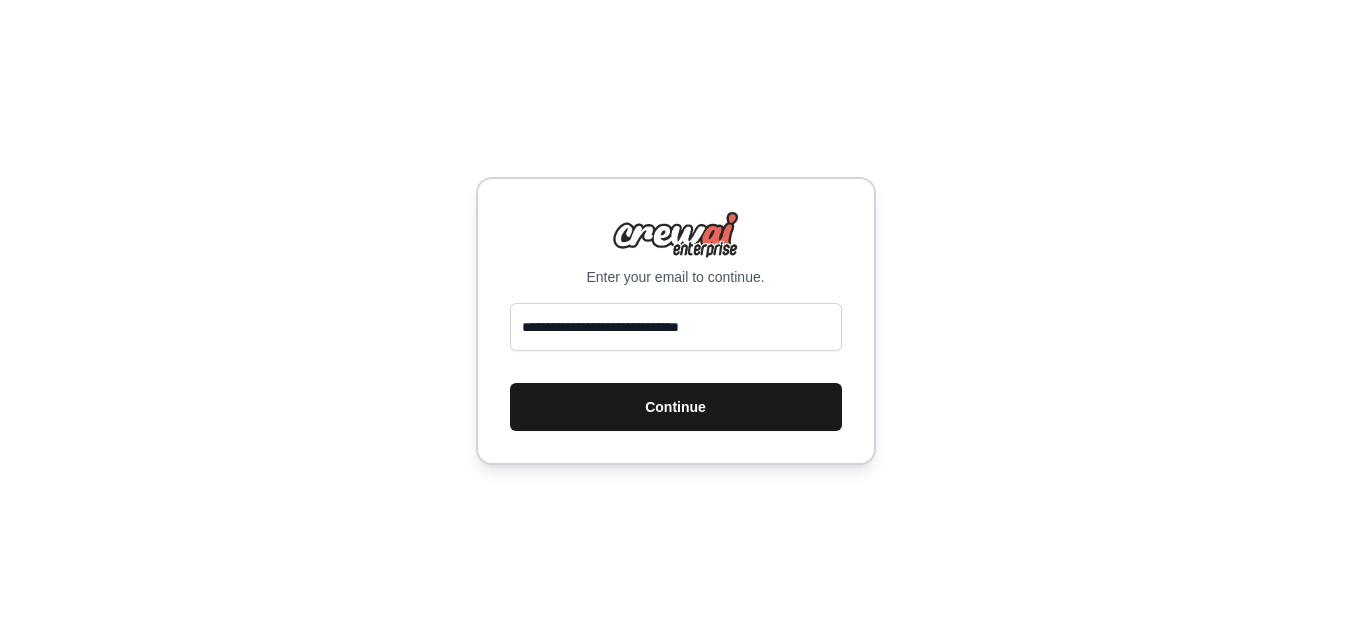 click on "Continue" at bounding box center (676, 407) 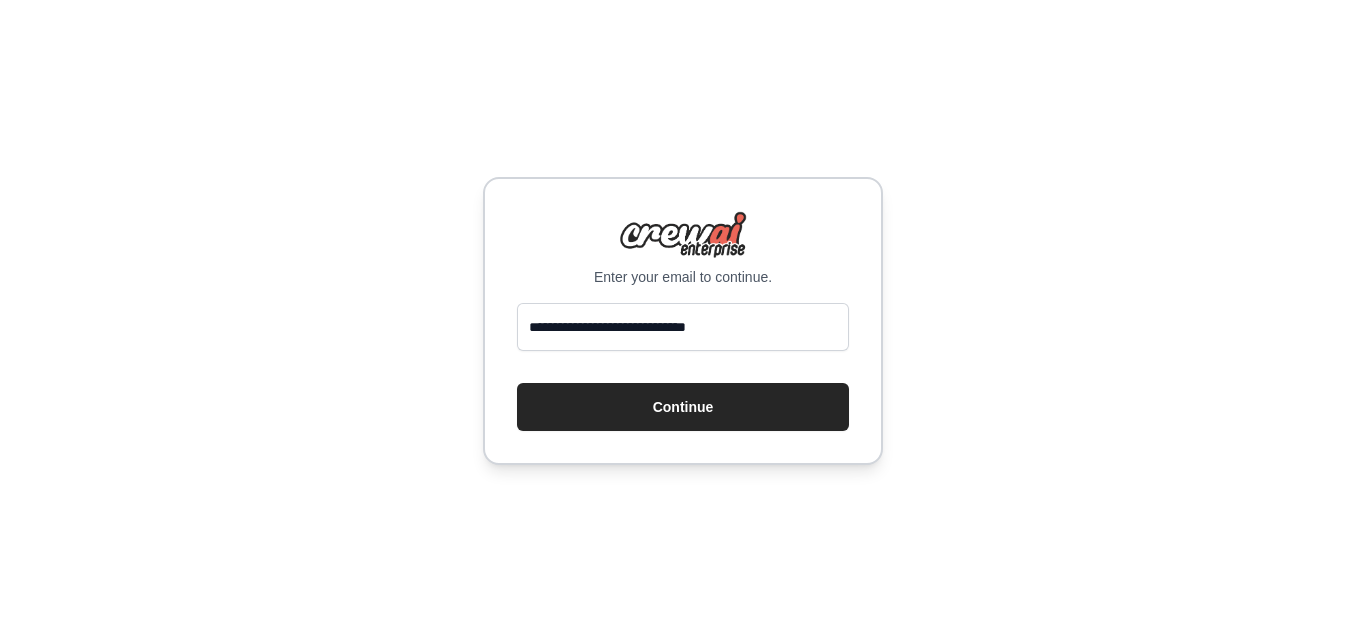 scroll, scrollTop: 0, scrollLeft: 0, axis: both 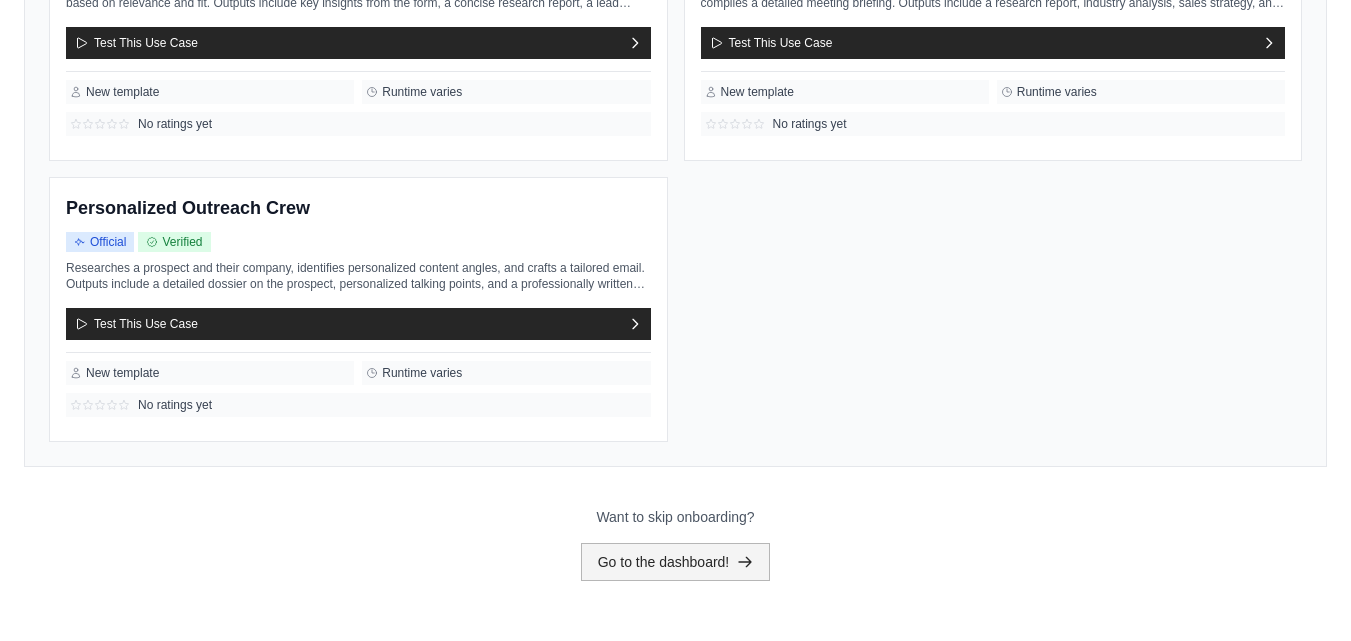click on "Go to the dashboard!" at bounding box center [676, 562] 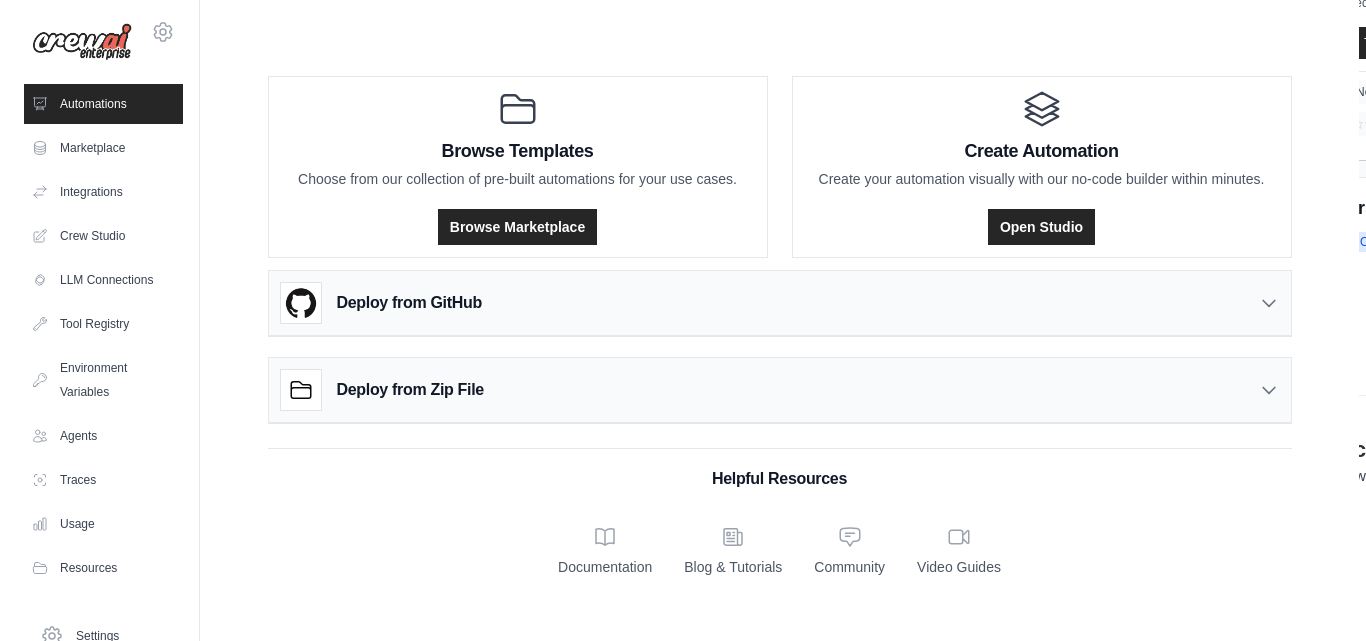 scroll, scrollTop: 0, scrollLeft: 0, axis: both 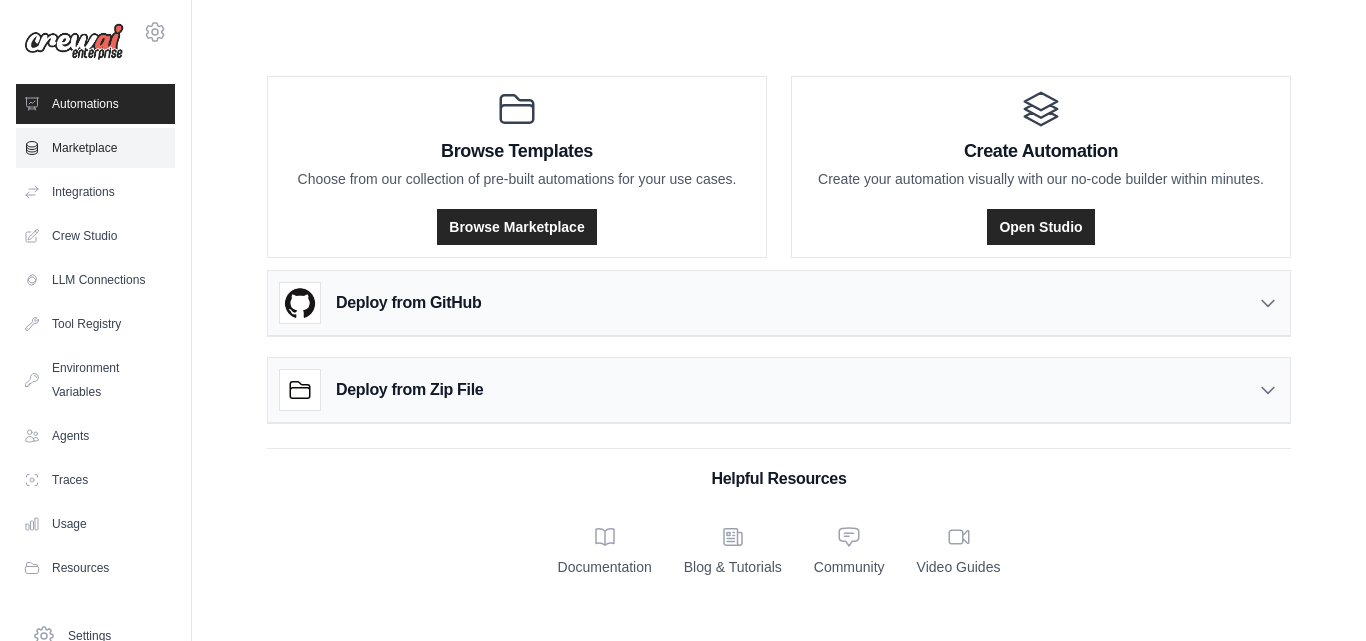 click on "Marketplace" at bounding box center [95, 148] 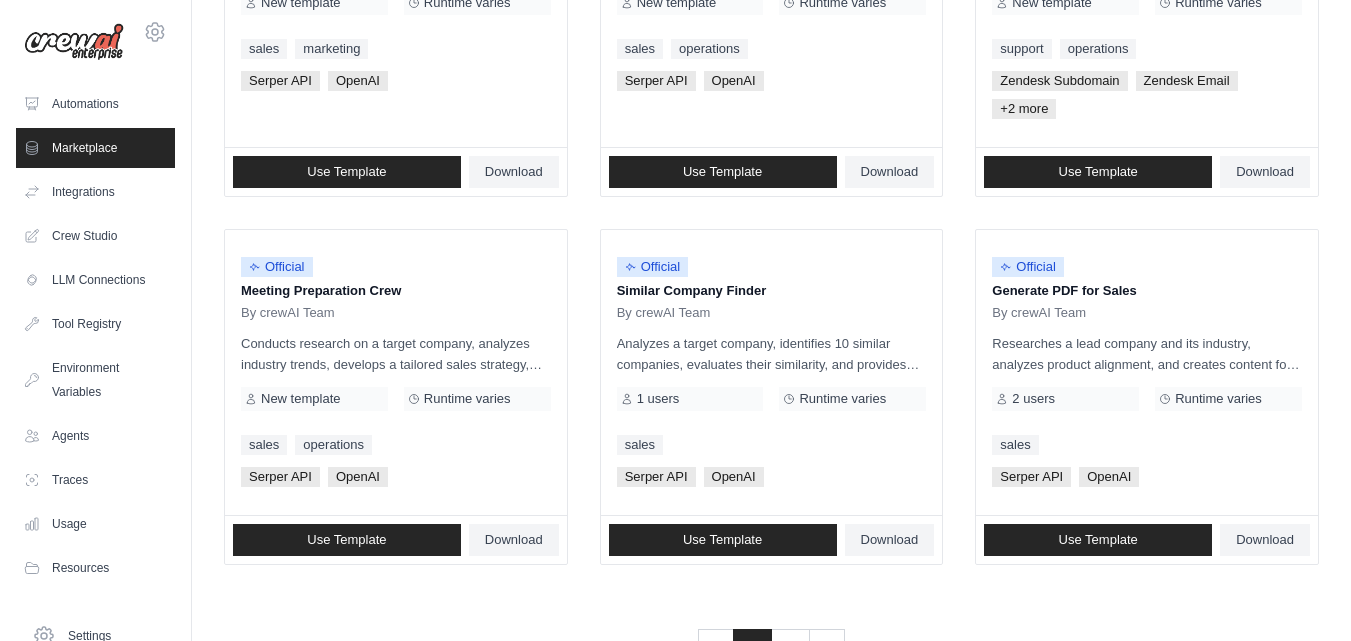 scroll, scrollTop: 1268, scrollLeft: 0, axis: vertical 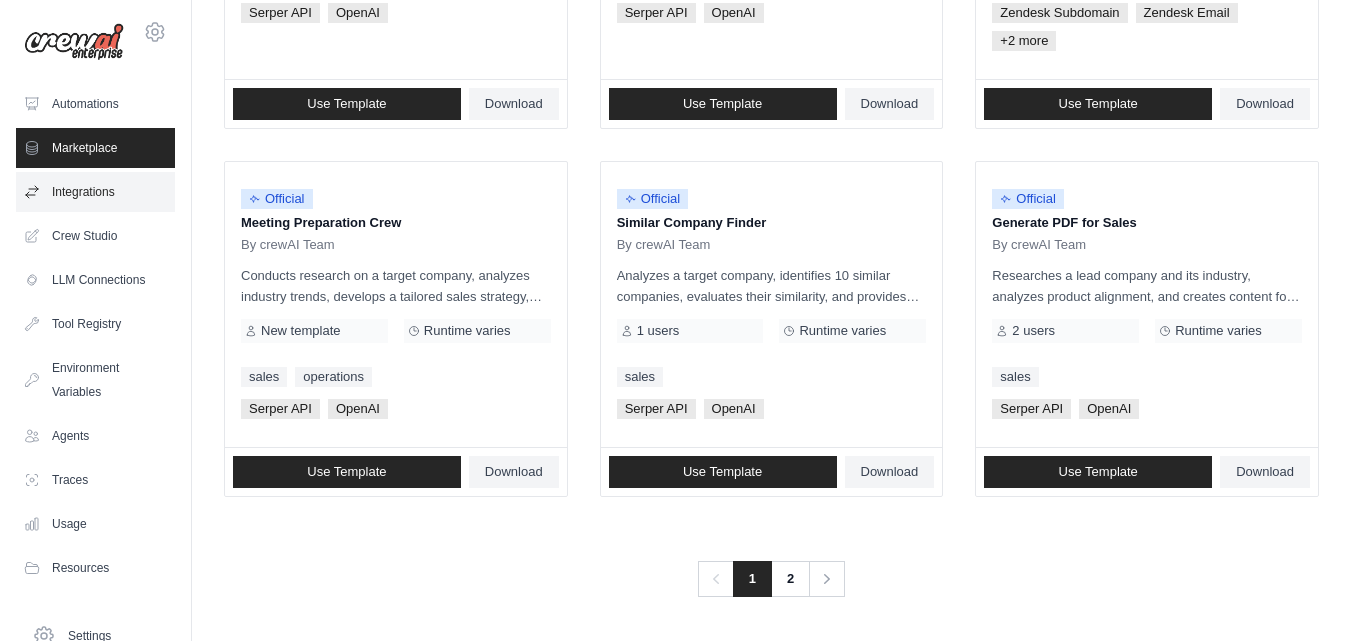click on "Integrations" at bounding box center (95, 192) 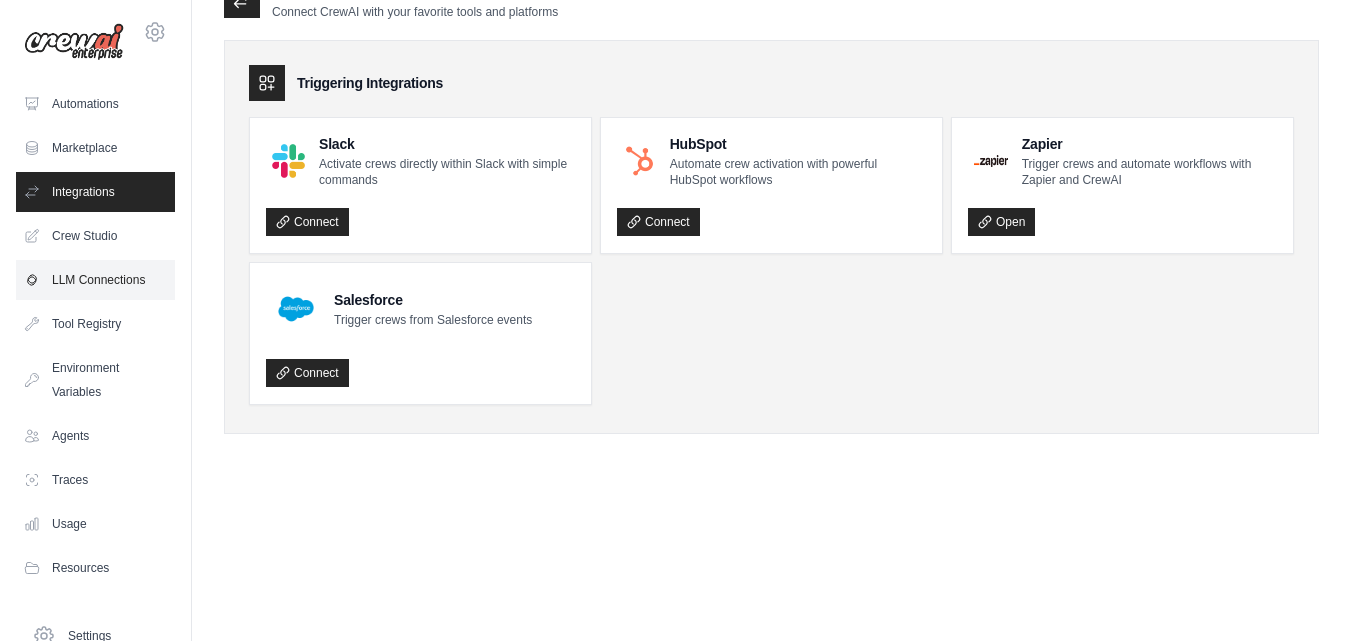 scroll, scrollTop: 0, scrollLeft: 0, axis: both 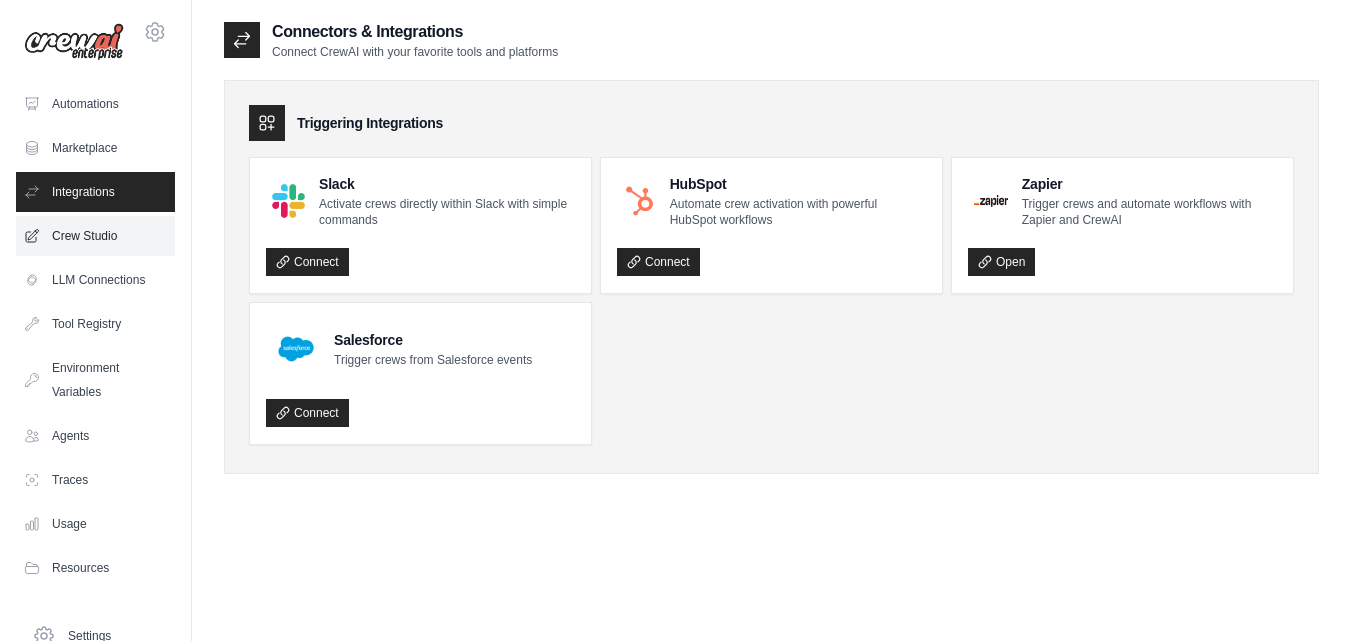 click on "Crew Studio" at bounding box center [95, 236] 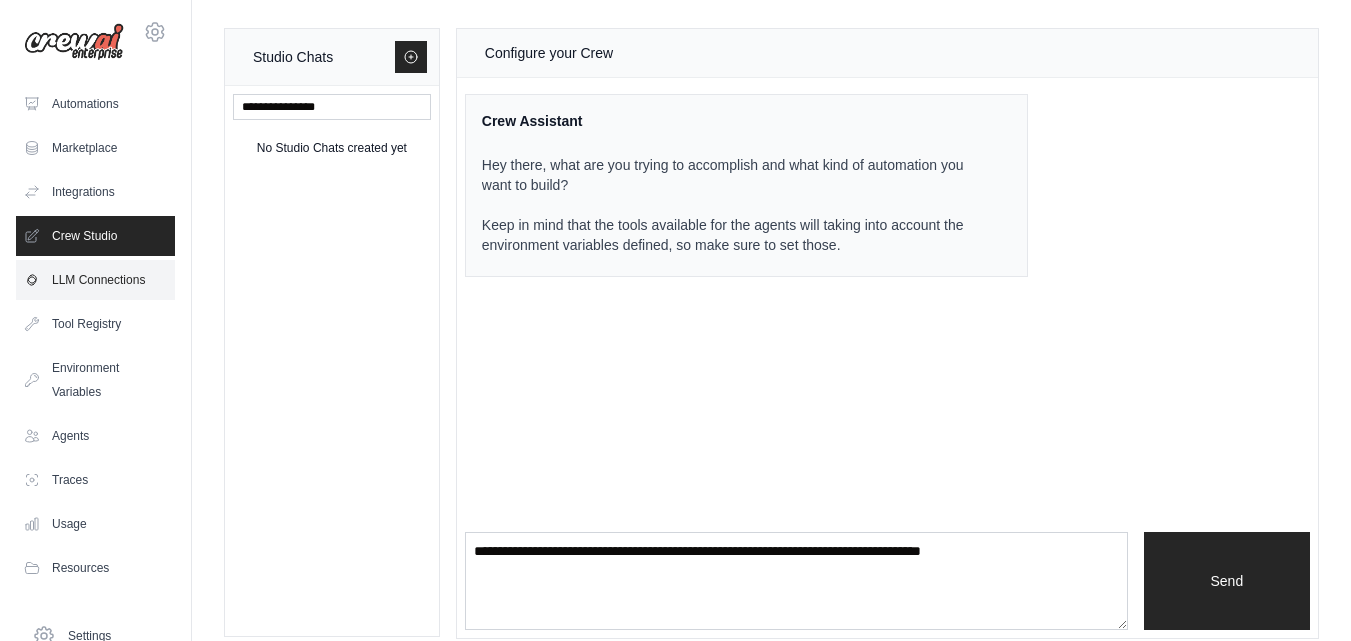 click on "LLM Connections" at bounding box center (95, 280) 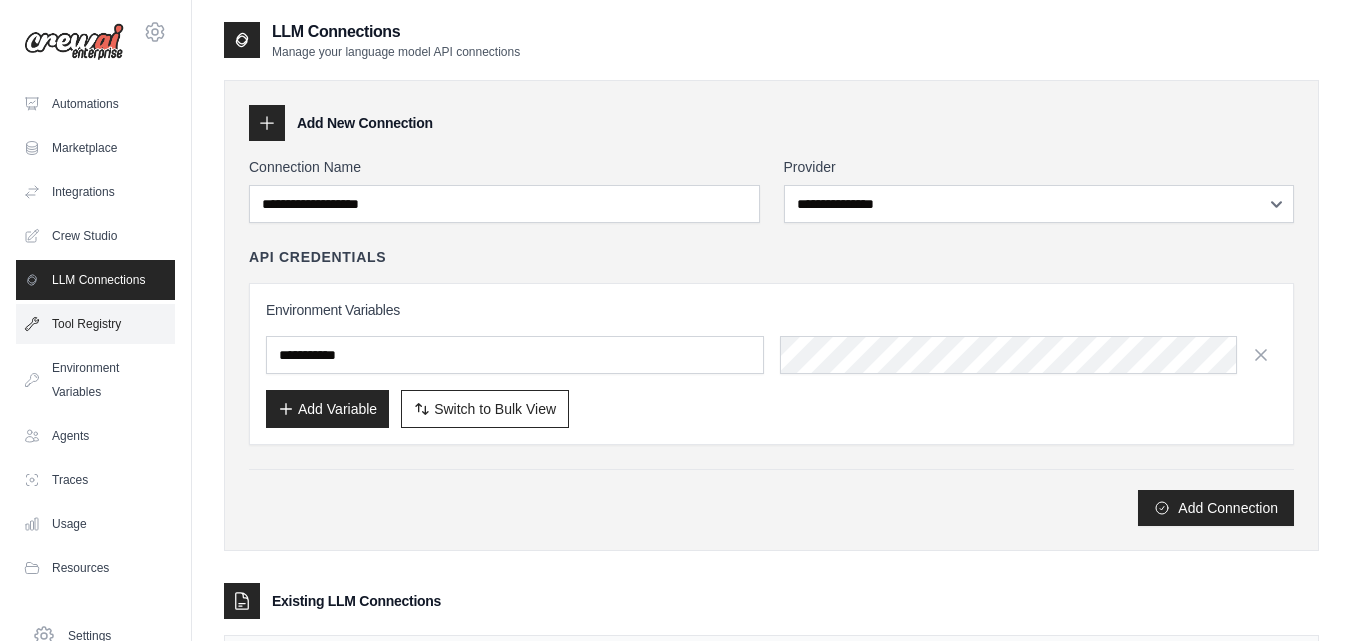click on "Tool Registry" at bounding box center [95, 324] 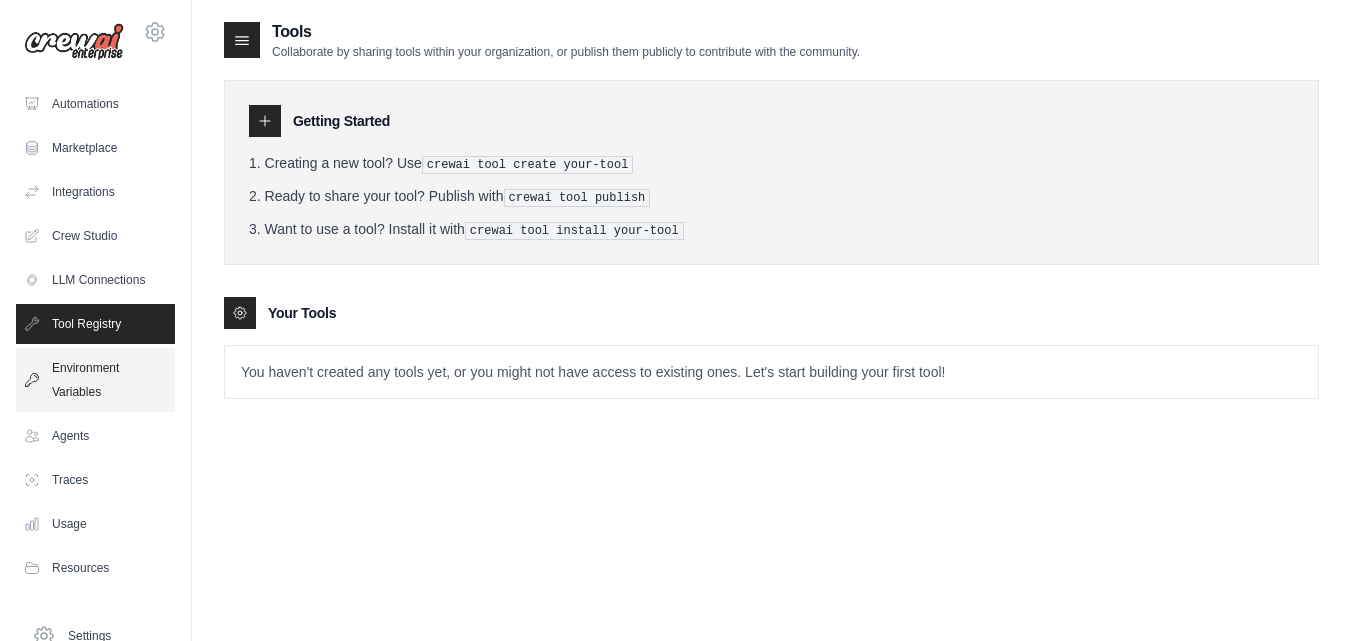 click on "Environment Variables" at bounding box center [95, 380] 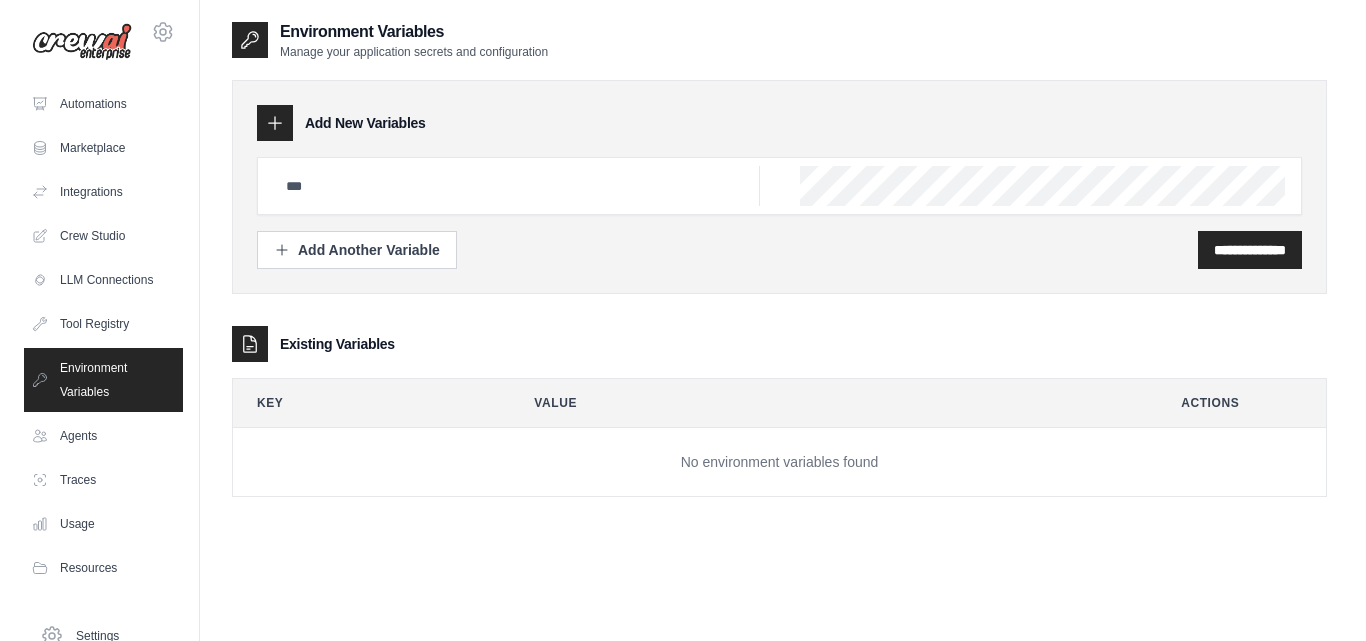 scroll, scrollTop: 101, scrollLeft: 0, axis: vertical 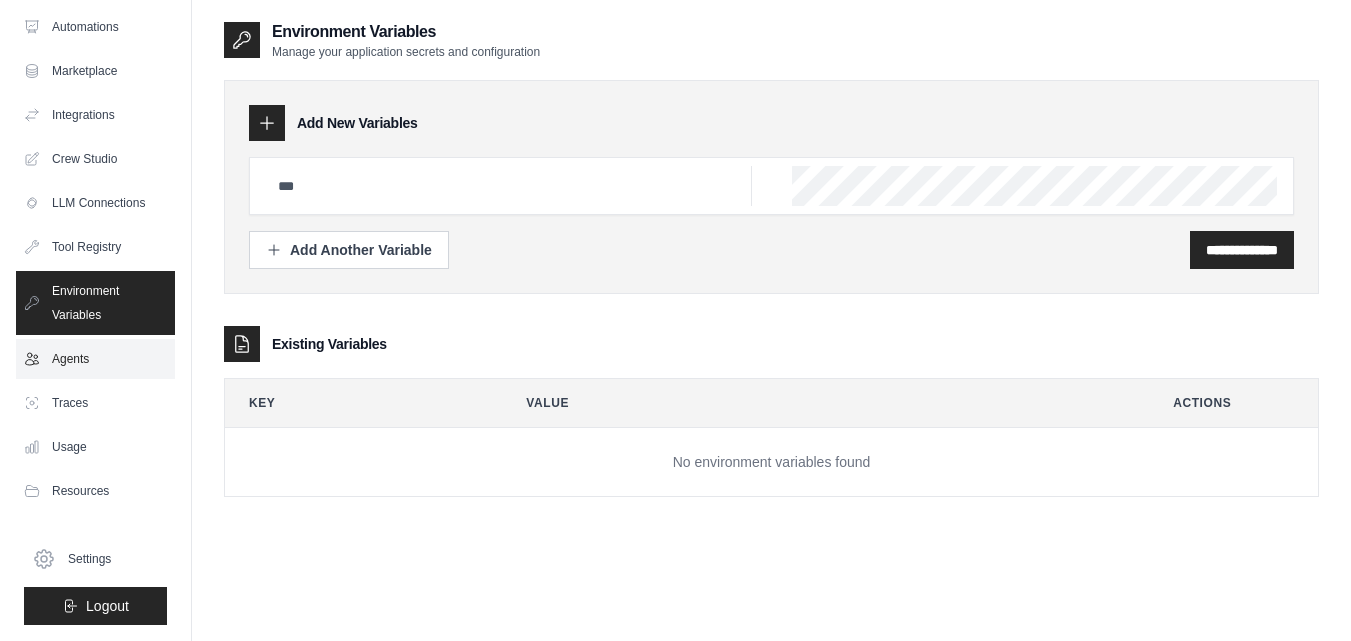 click on "Agents" at bounding box center (95, 359) 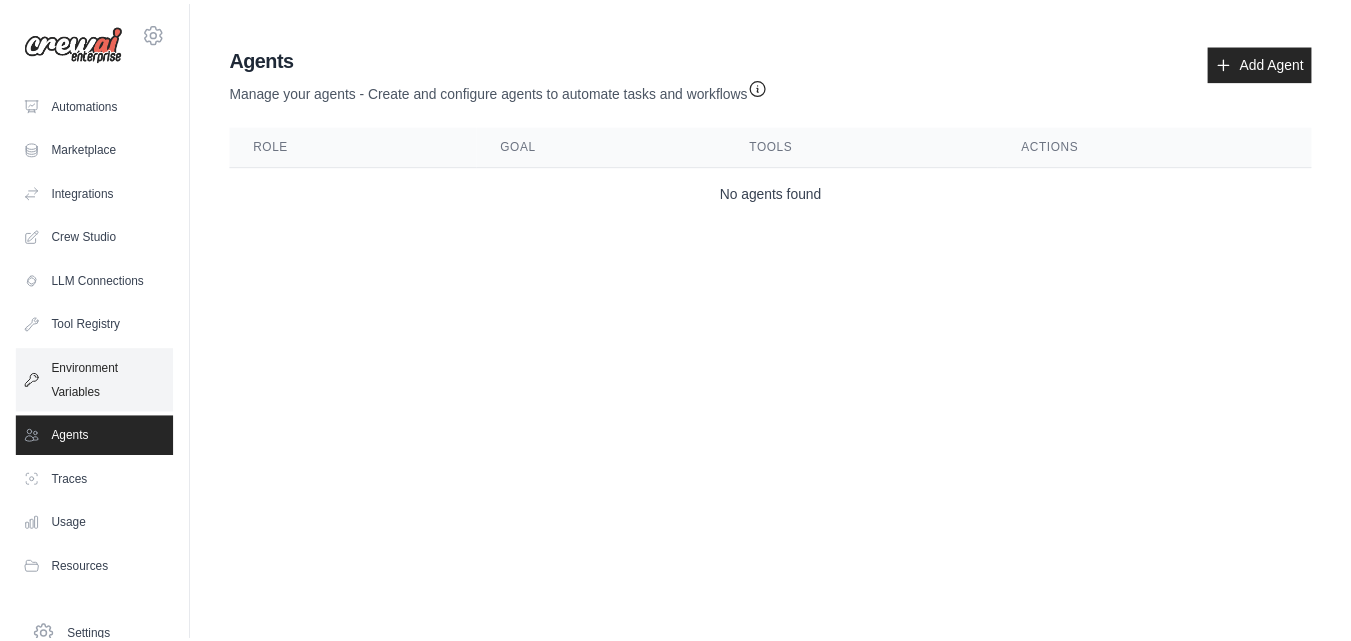 scroll, scrollTop: 101, scrollLeft: 0, axis: vertical 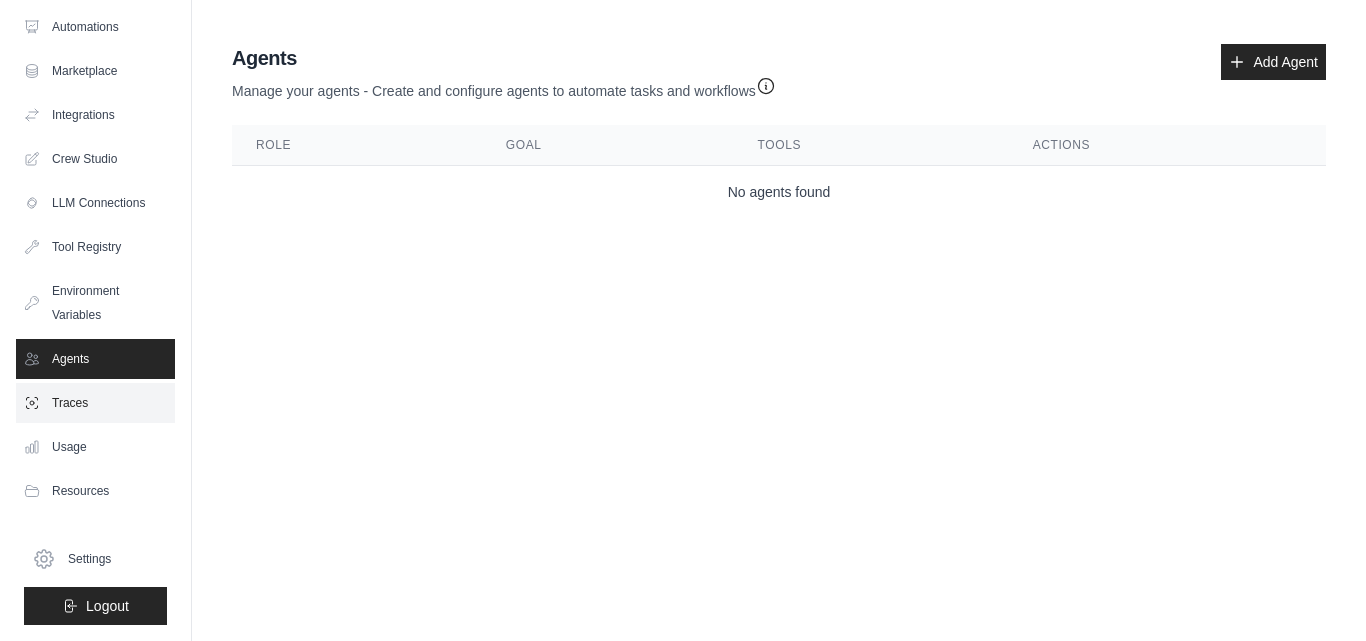 click on "Traces" at bounding box center [95, 403] 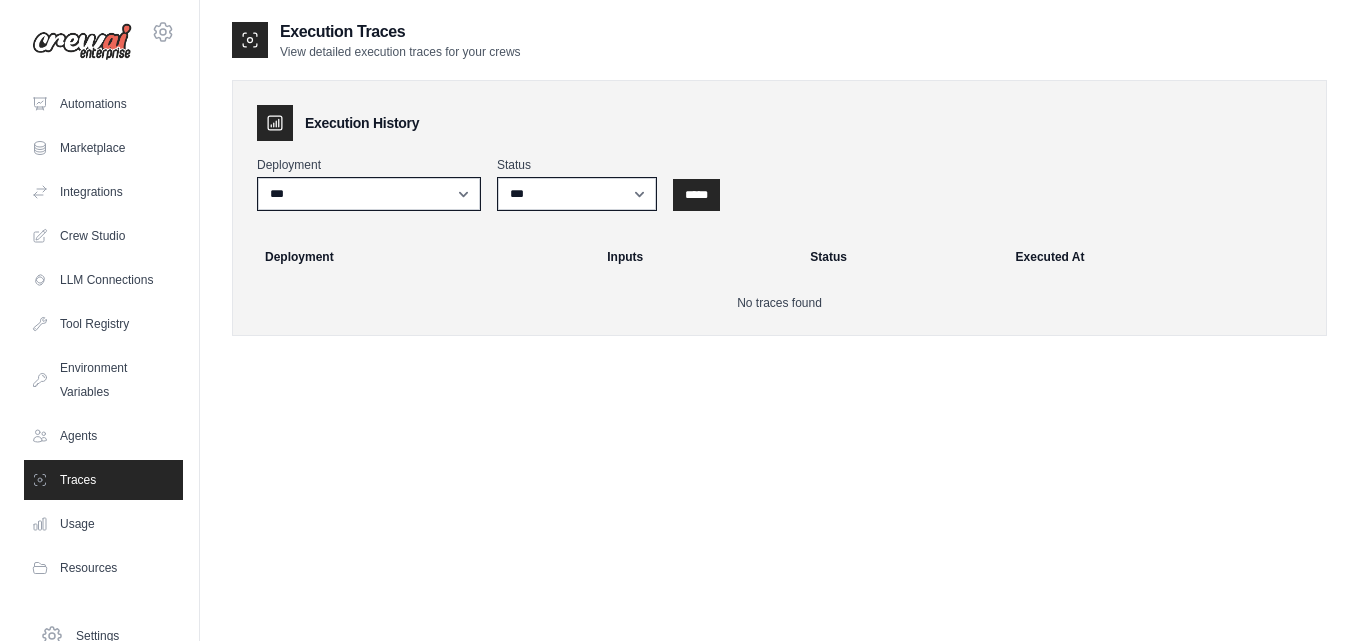 scroll, scrollTop: 101, scrollLeft: 0, axis: vertical 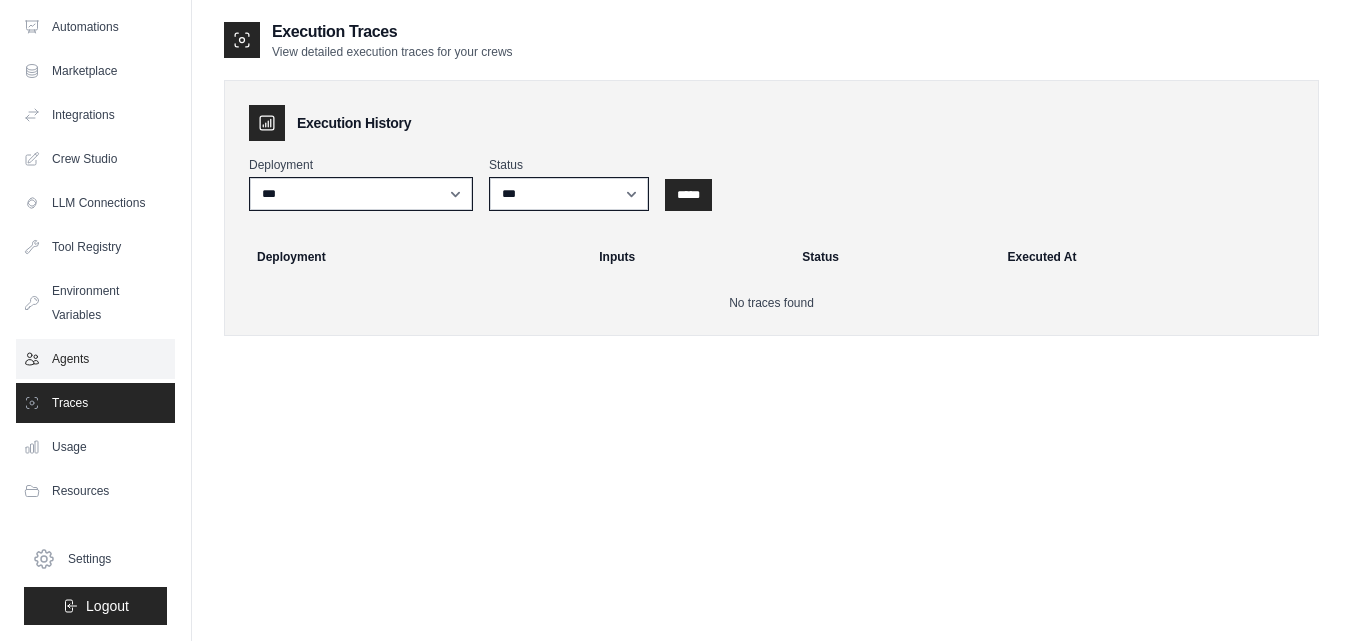 click on "Agents" at bounding box center [95, 359] 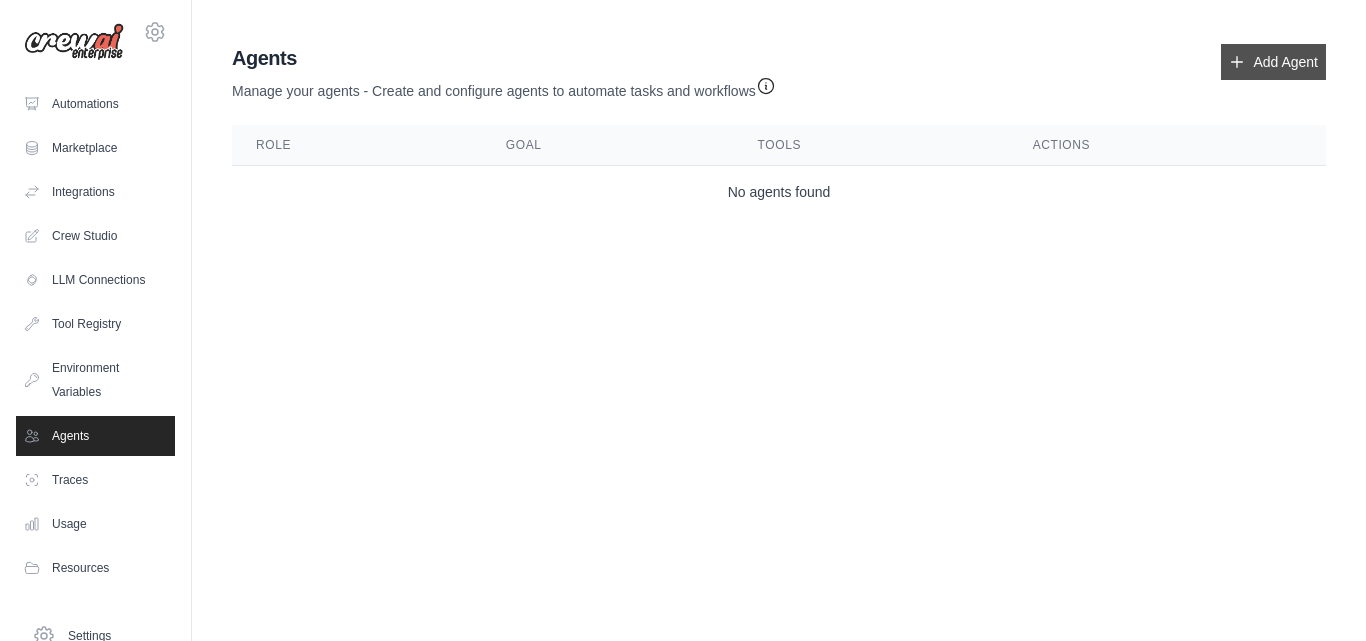 click on "Add Agent" at bounding box center [1273, 62] 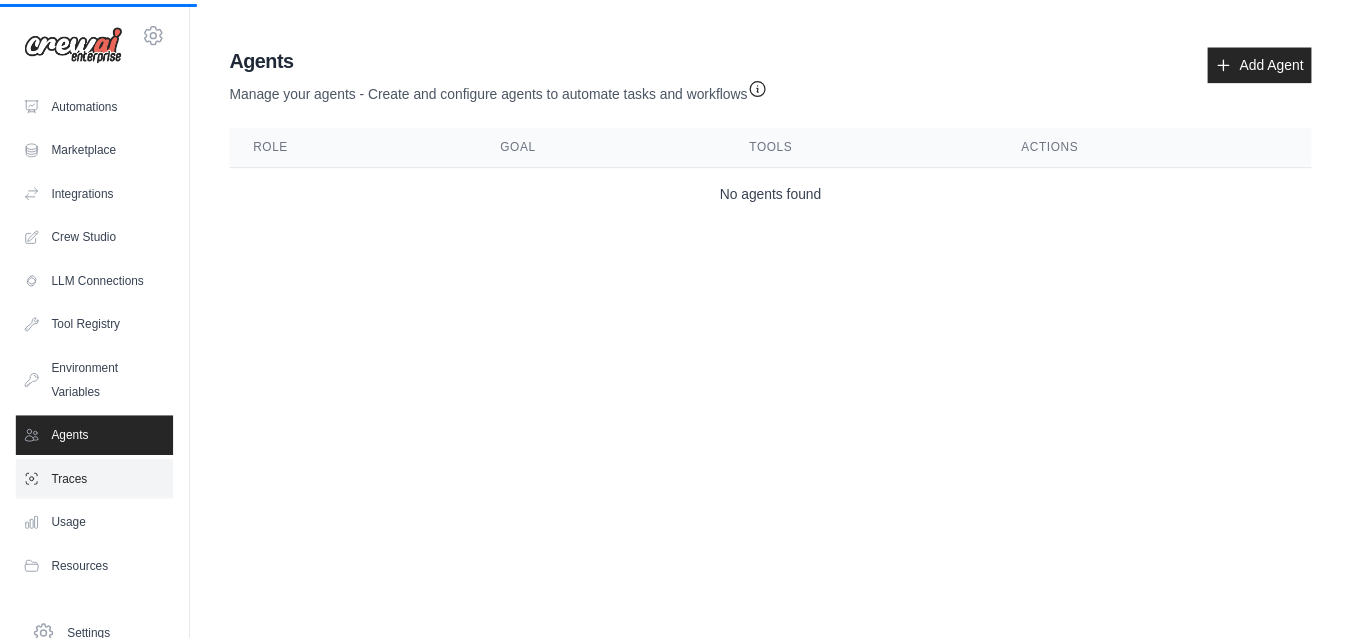 scroll, scrollTop: 0, scrollLeft: 0, axis: both 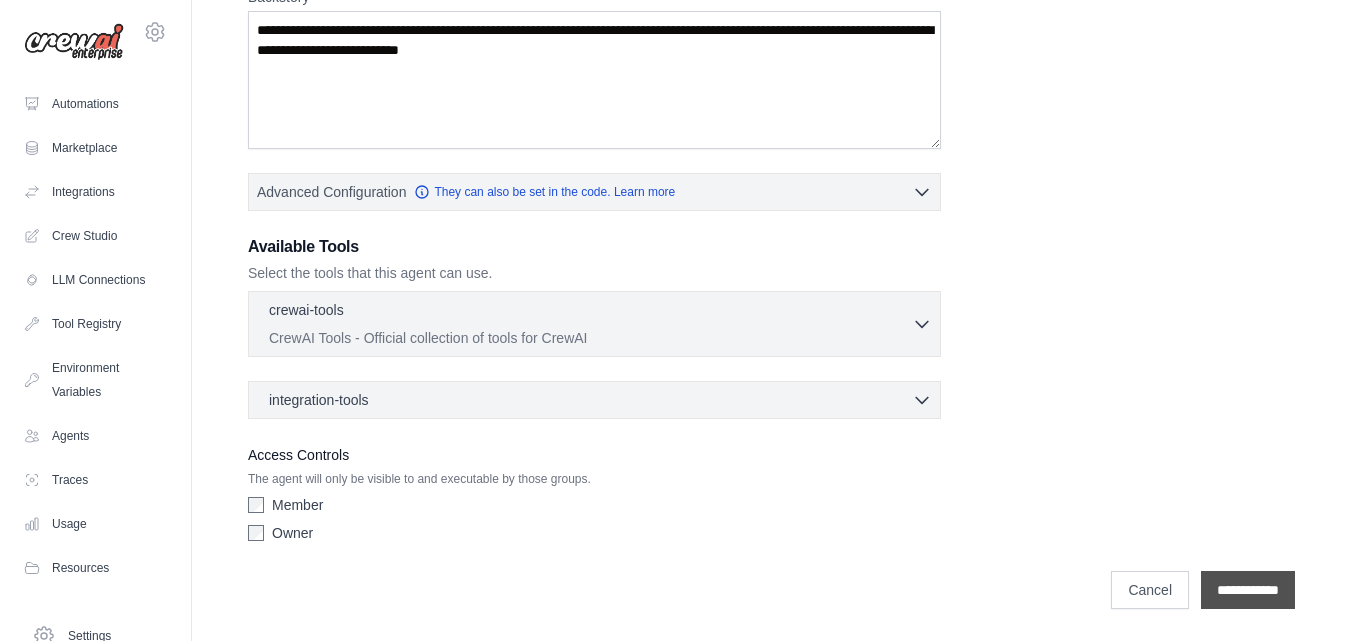 click on "**********" at bounding box center [1248, 590] 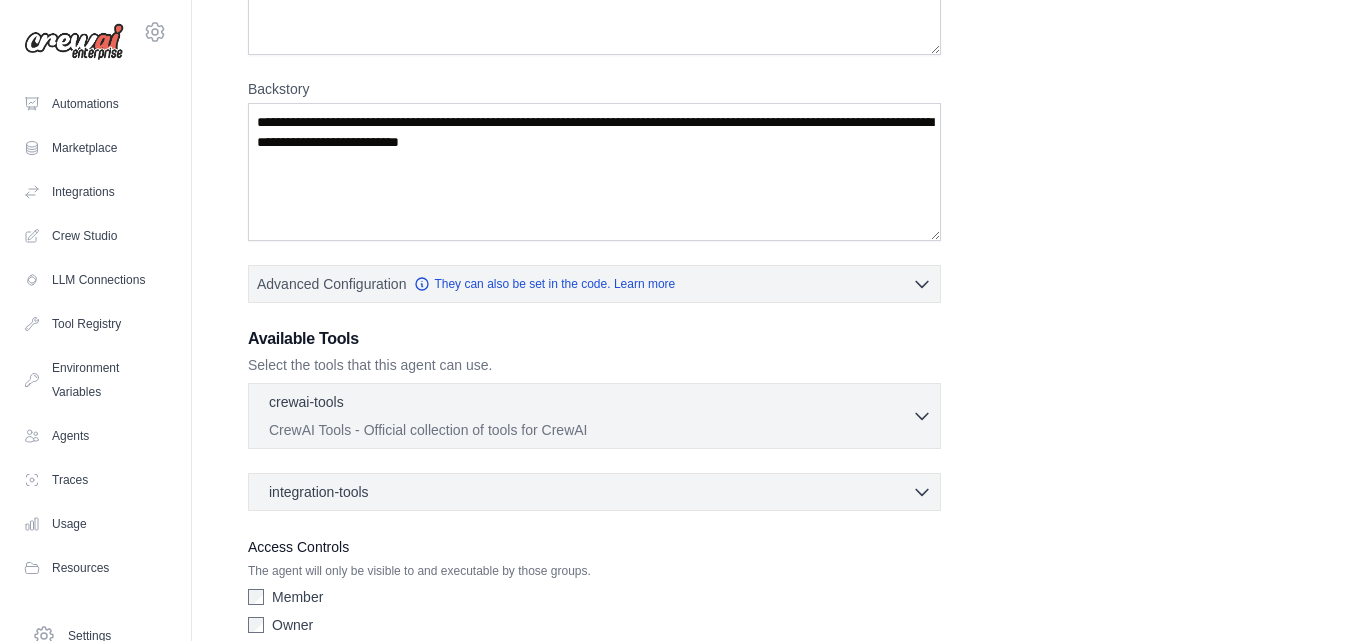 scroll, scrollTop: 494, scrollLeft: 0, axis: vertical 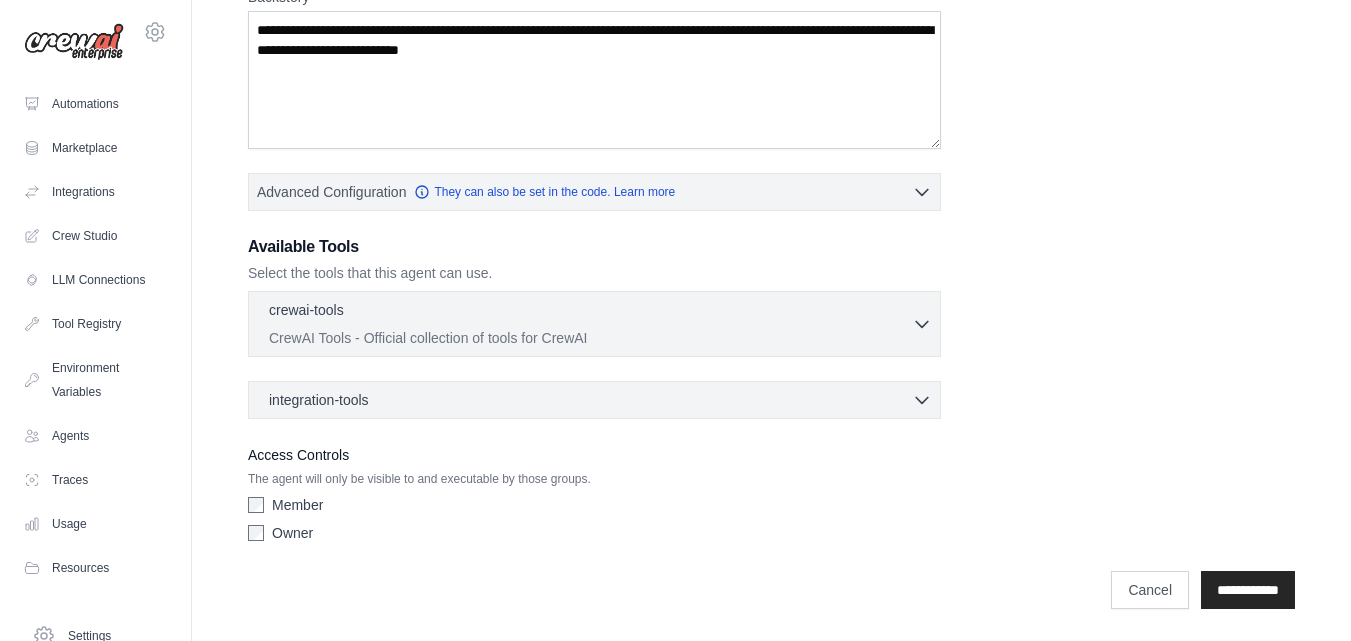 click on "Owner" at bounding box center (292, 533) 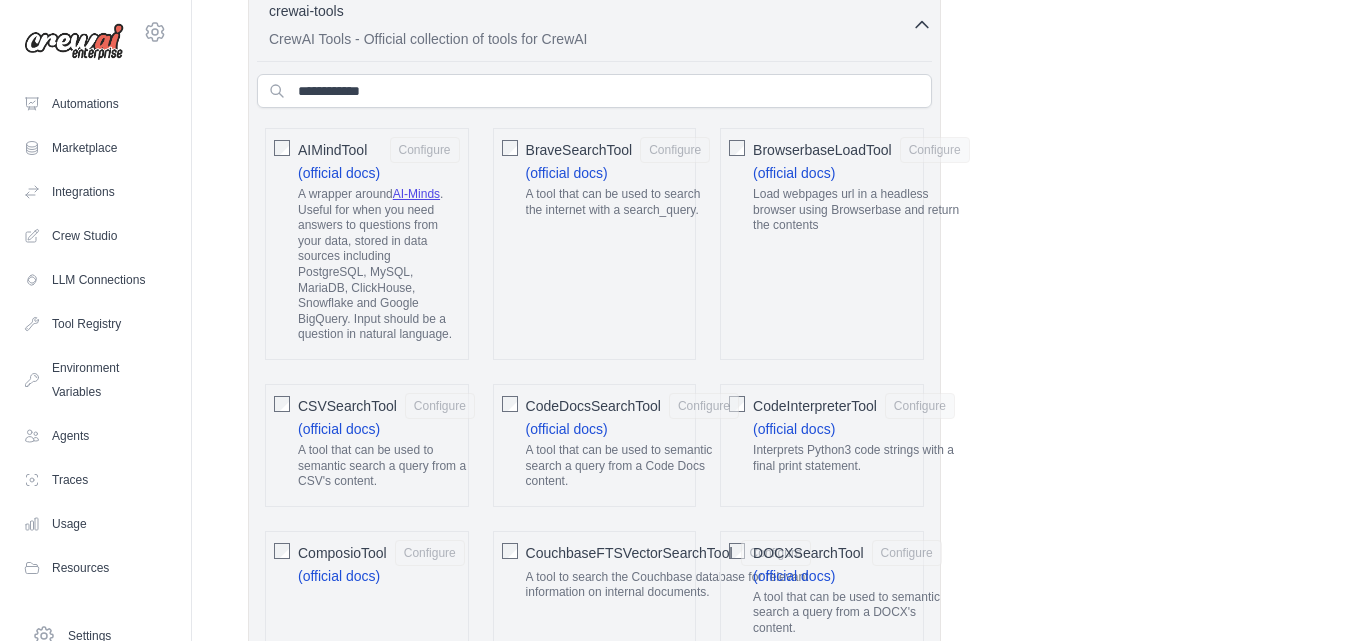 scroll, scrollTop: 794, scrollLeft: 0, axis: vertical 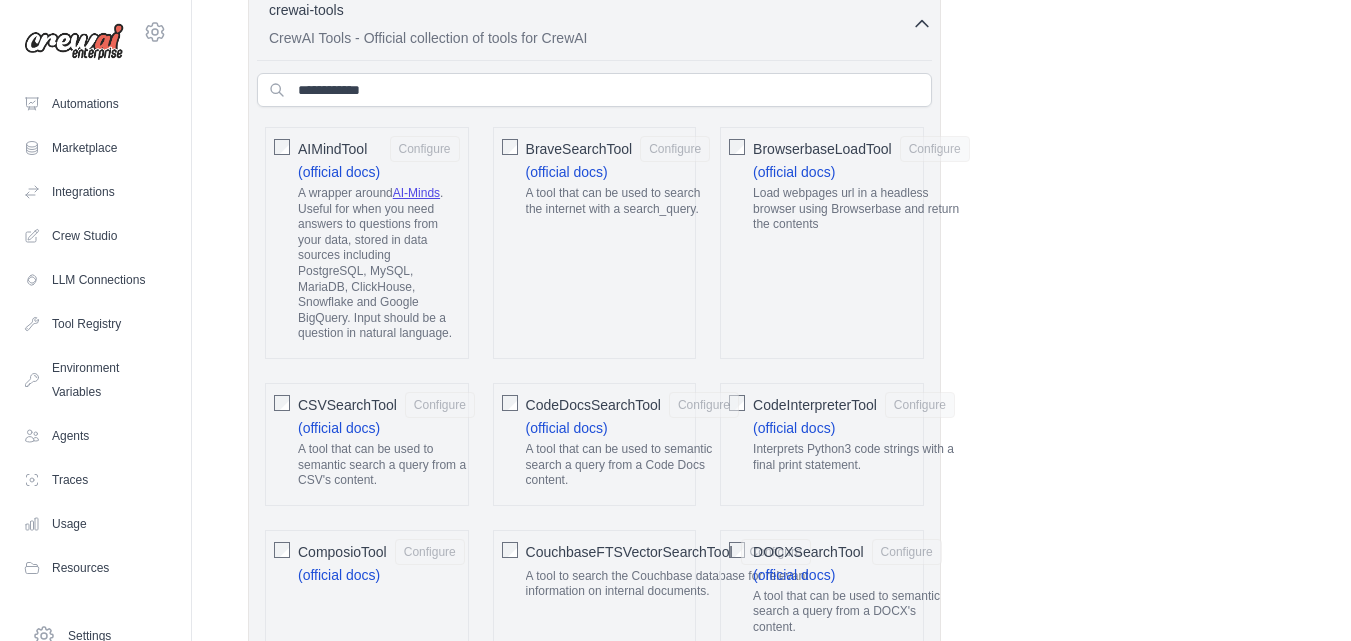 click on "A wrapper around  AI-Minds . Useful for when you need answers to questions from your data, stored in data sources including PostgreSQL, MySQL, MariaDB, ClickHouse, Snowflake and Google BigQuery. Input should be a question in natural language." at bounding box center (379, 264) 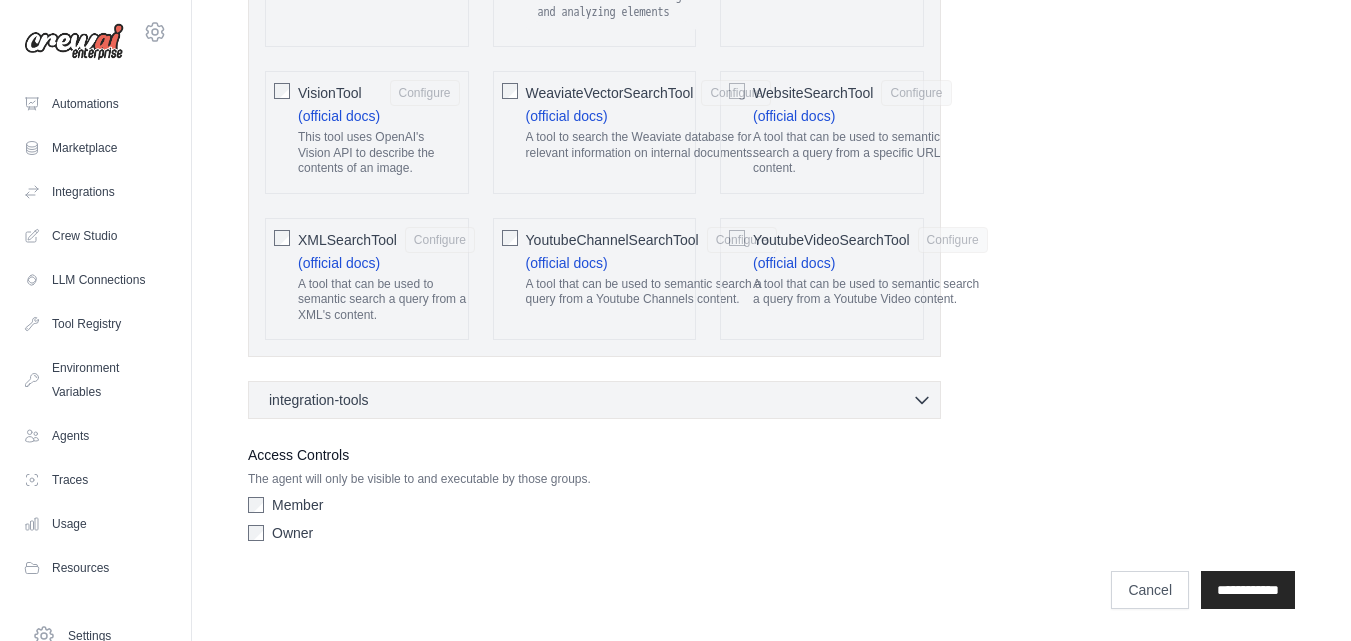 scroll, scrollTop: 4457, scrollLeft: 0, axis: vertical 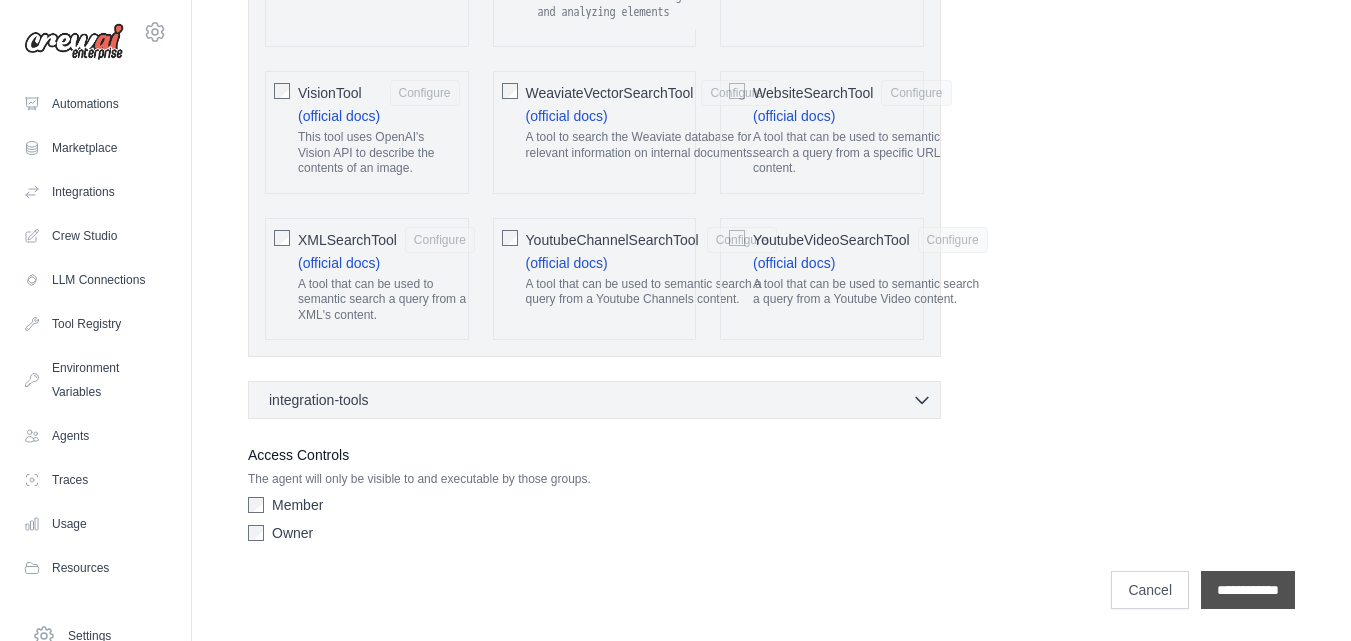 click on "**********" at bounding box center [1248, 590] 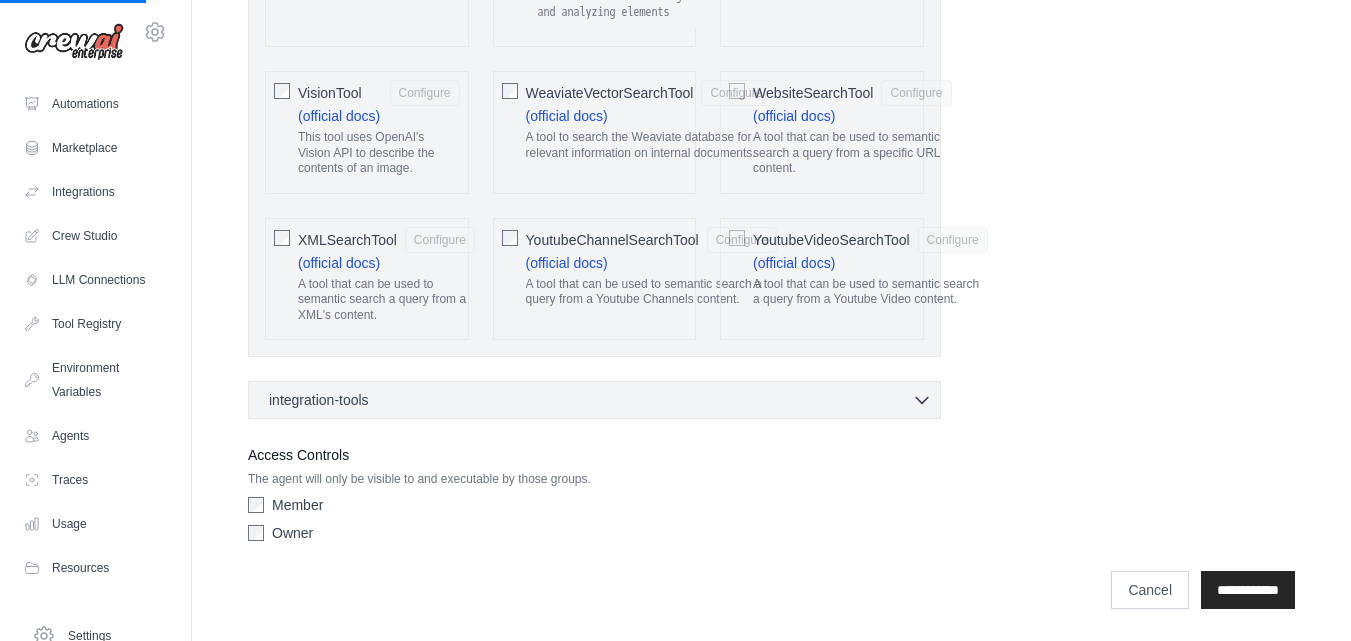 click on "integration-tools
0 selected" at bounding box center (600, 400) 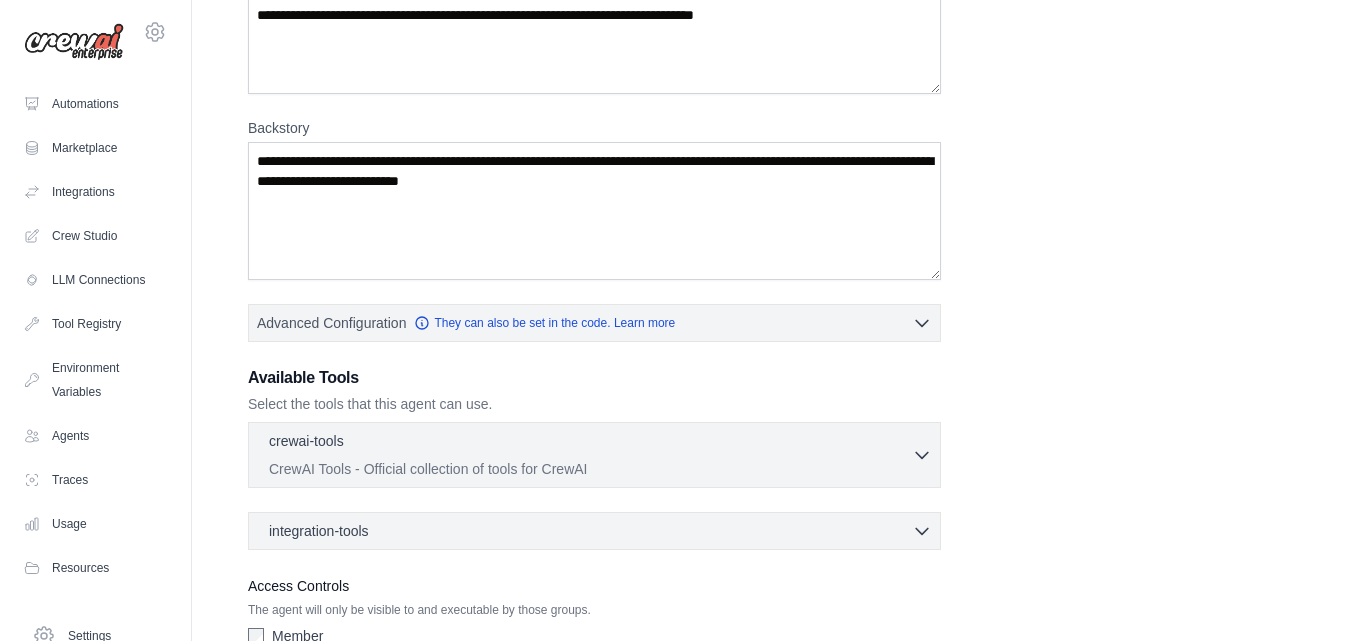 scroll, scrollTop: 494, scrollLeft: 0, axis: vertical 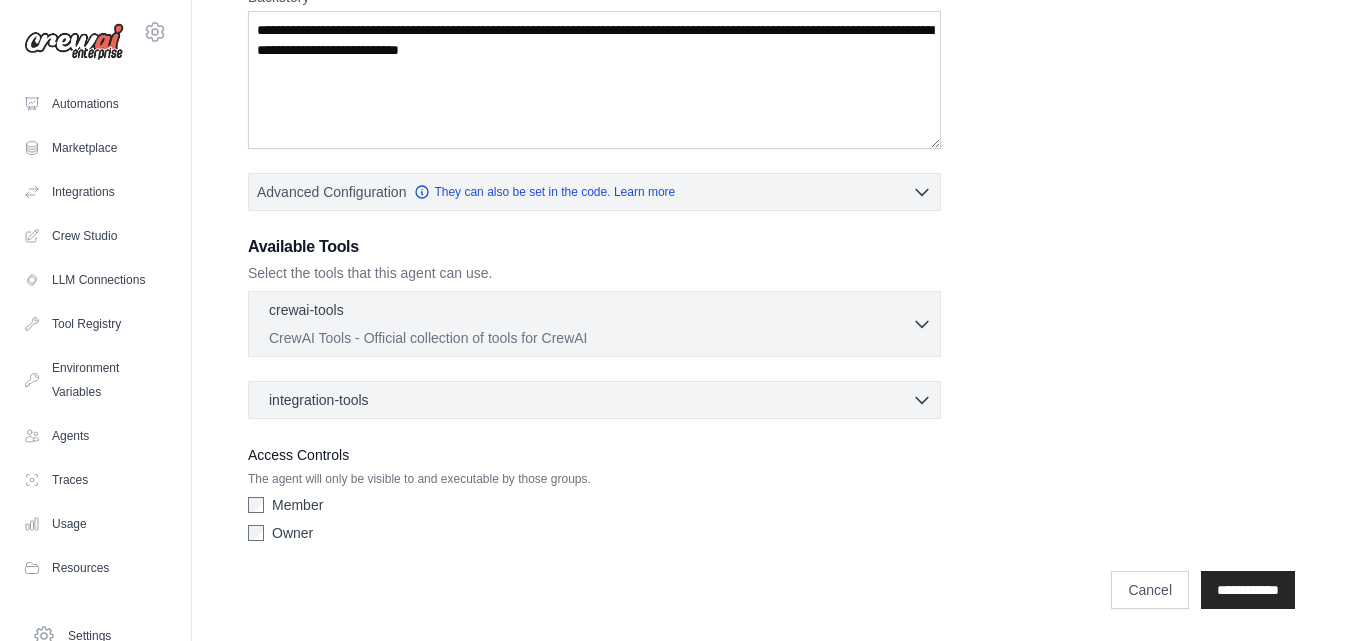 click on "integration-tools
0 selected
Gmail Google Sheets Notion" at bounding box center [594, 400] 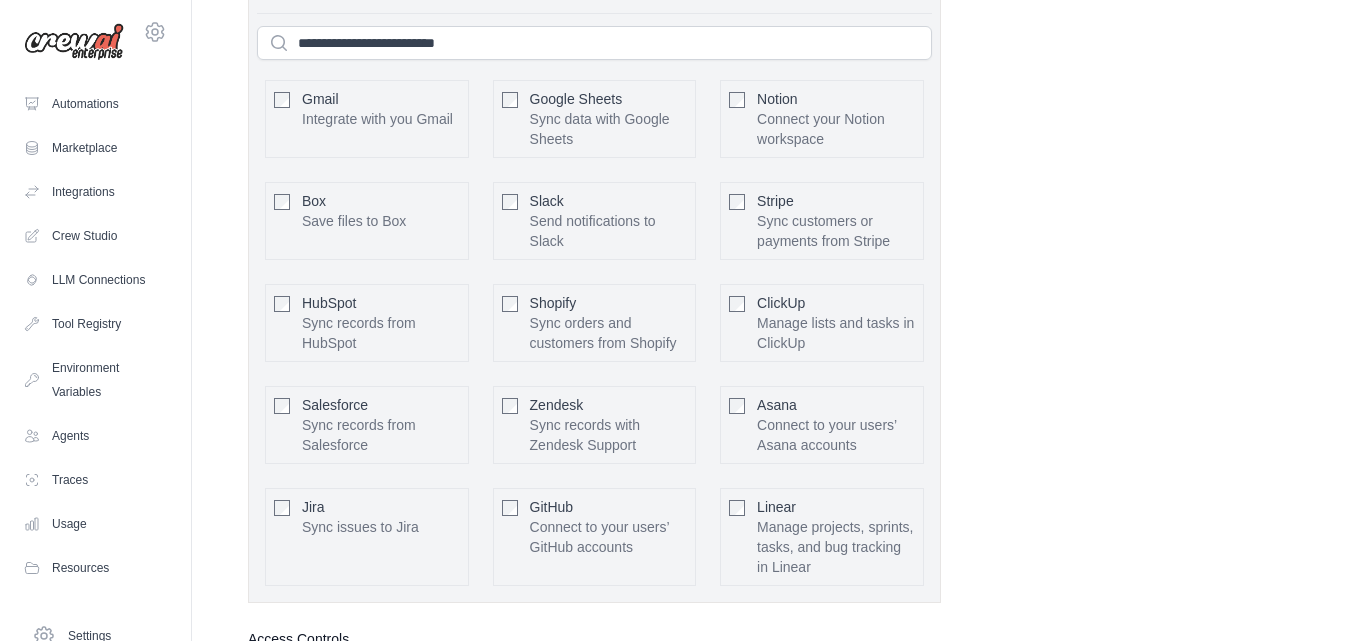 scroll, scrollTop: 894, scrollLeft: 0, axis: vertical 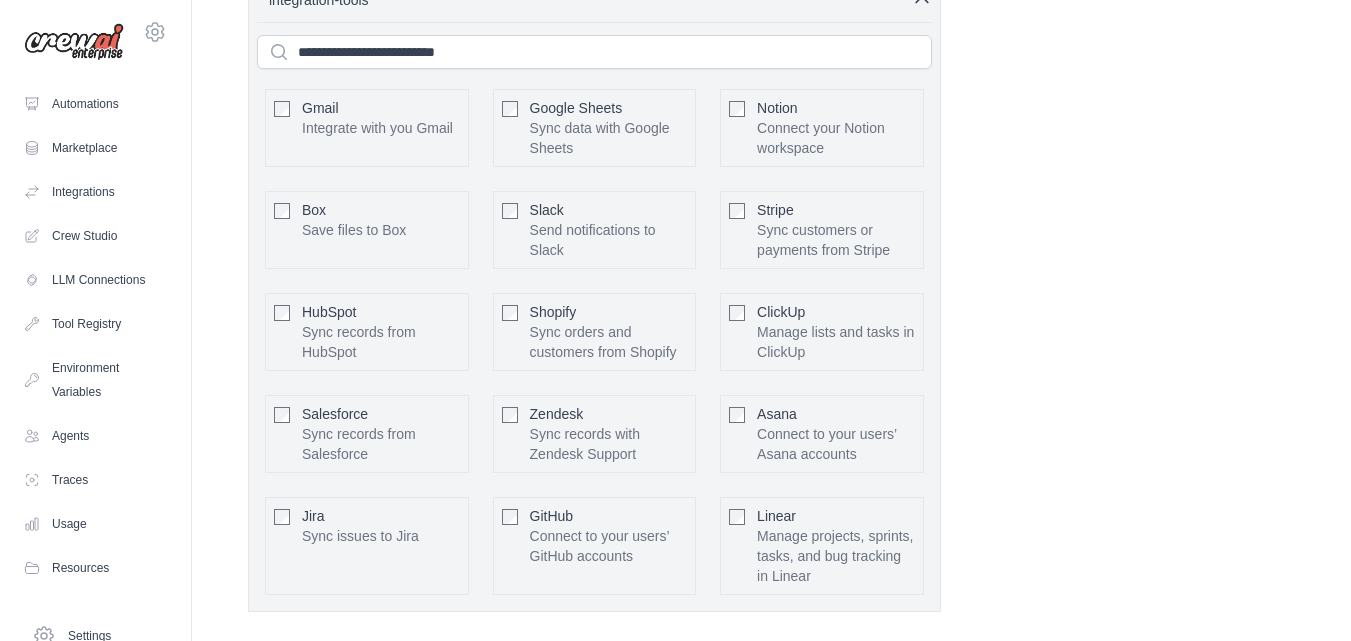 click on "Jira
Sync issues to Jira" at bounding box center (360, 526) 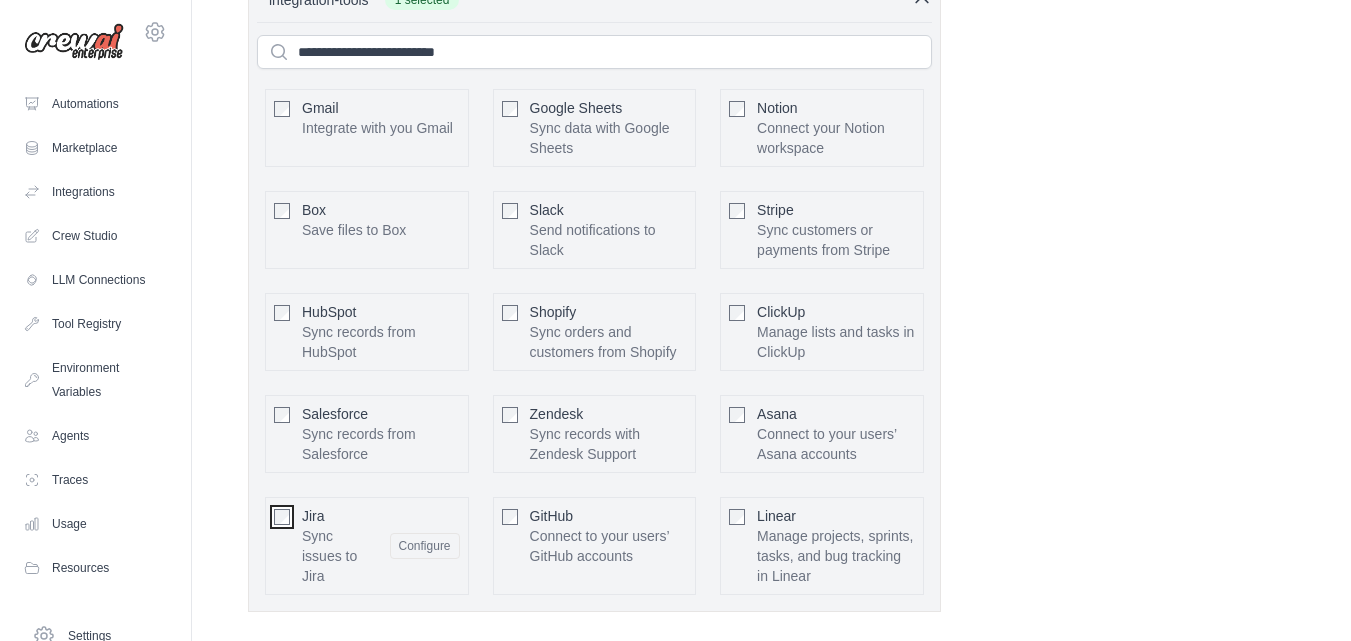 scroll, scrollTop: 1107, scrollLeft: 0, axis: vertical 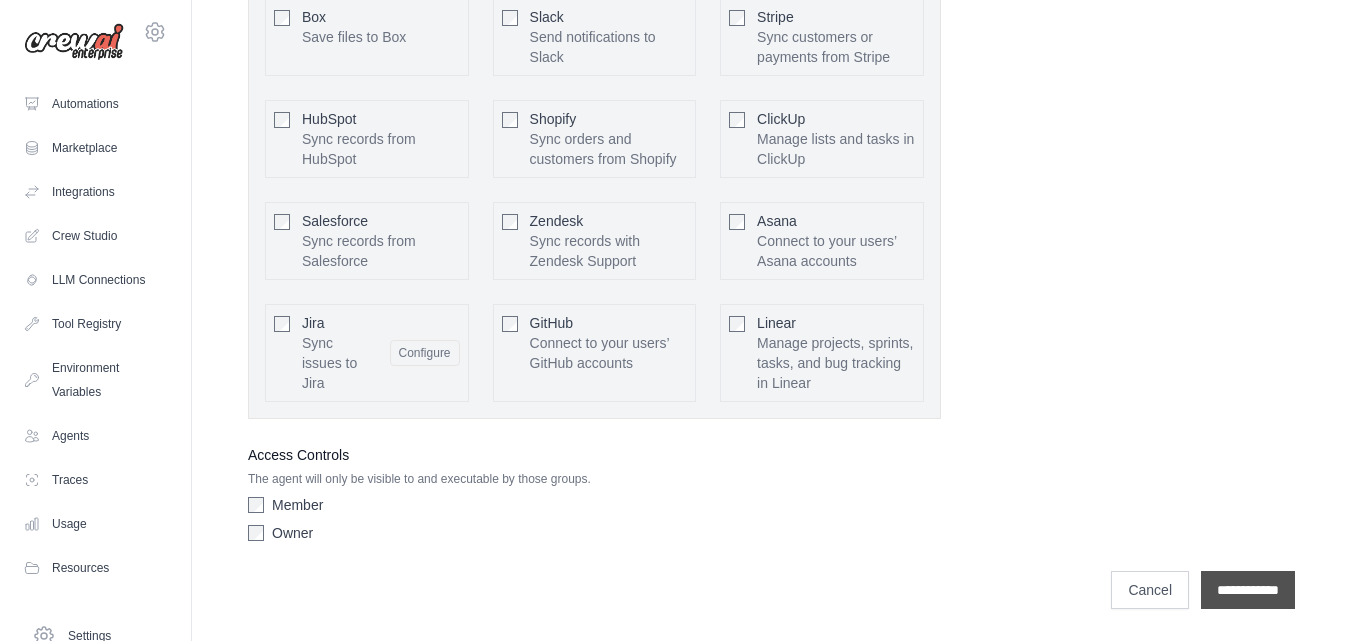 click on "**********" at bounding box center [1248, 590] 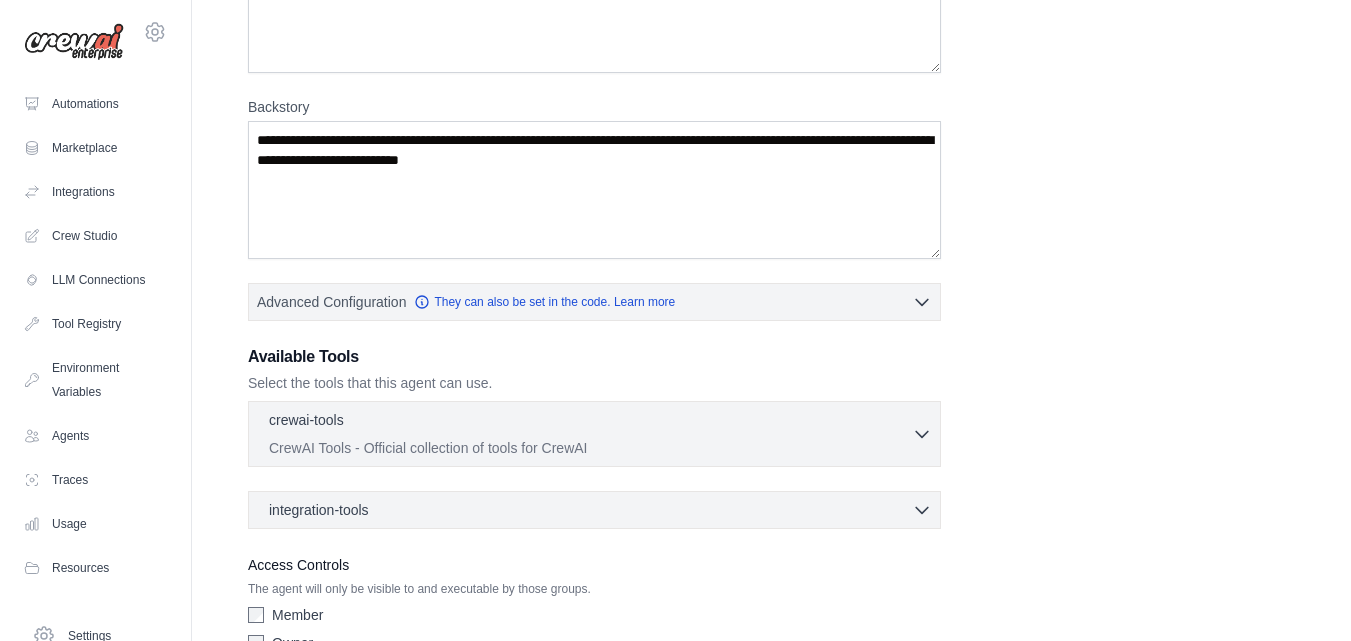 scroll, scrollTop: 494, scrollLeft: 0, axis: vertical 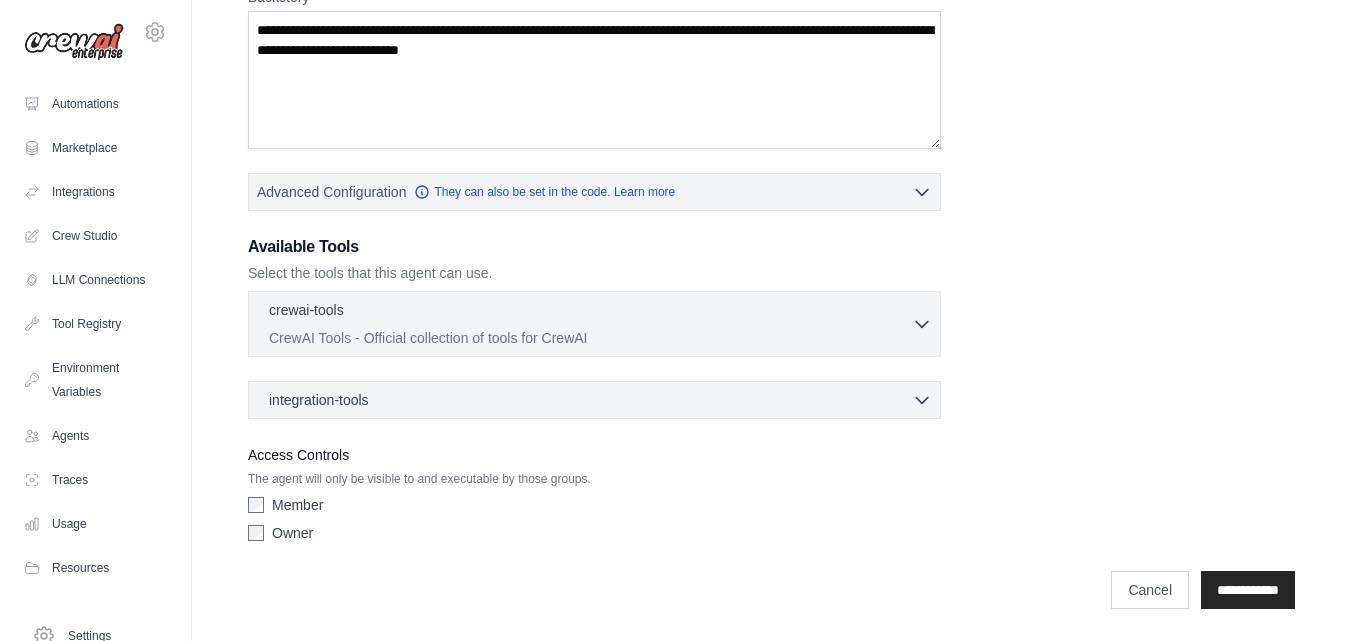 click on "Member" at bounding box center [297, 505] 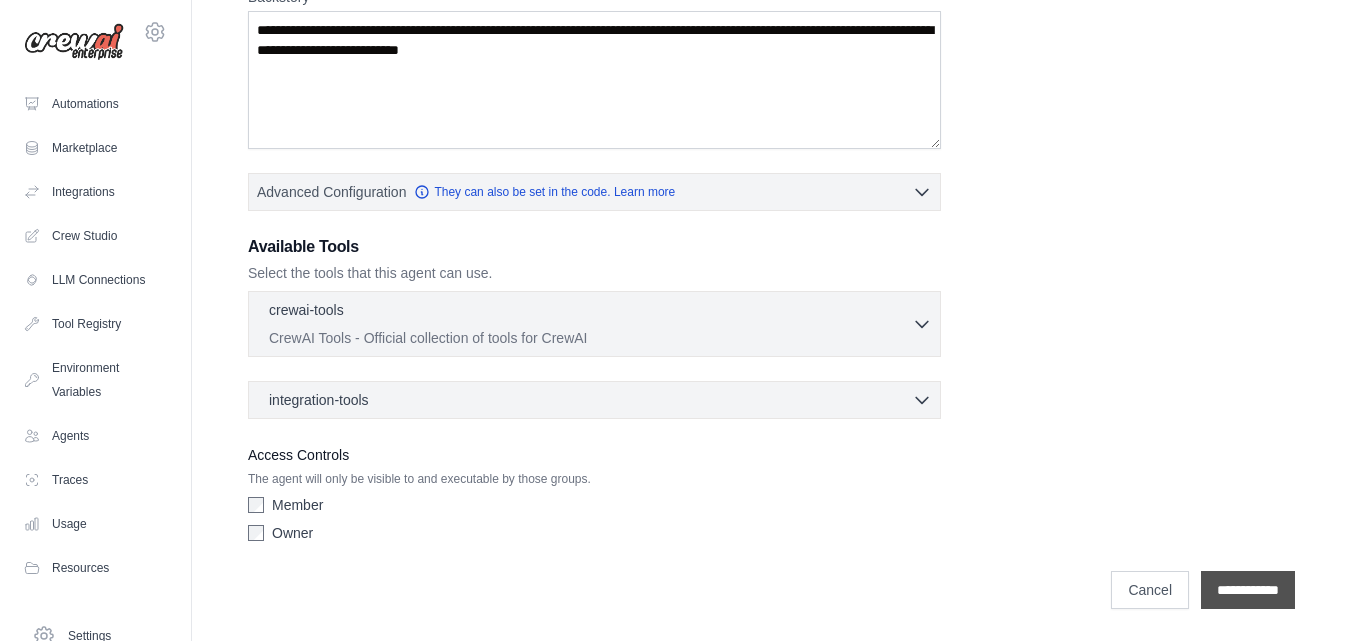 click on "**********" at bounding box center [1248, 590] 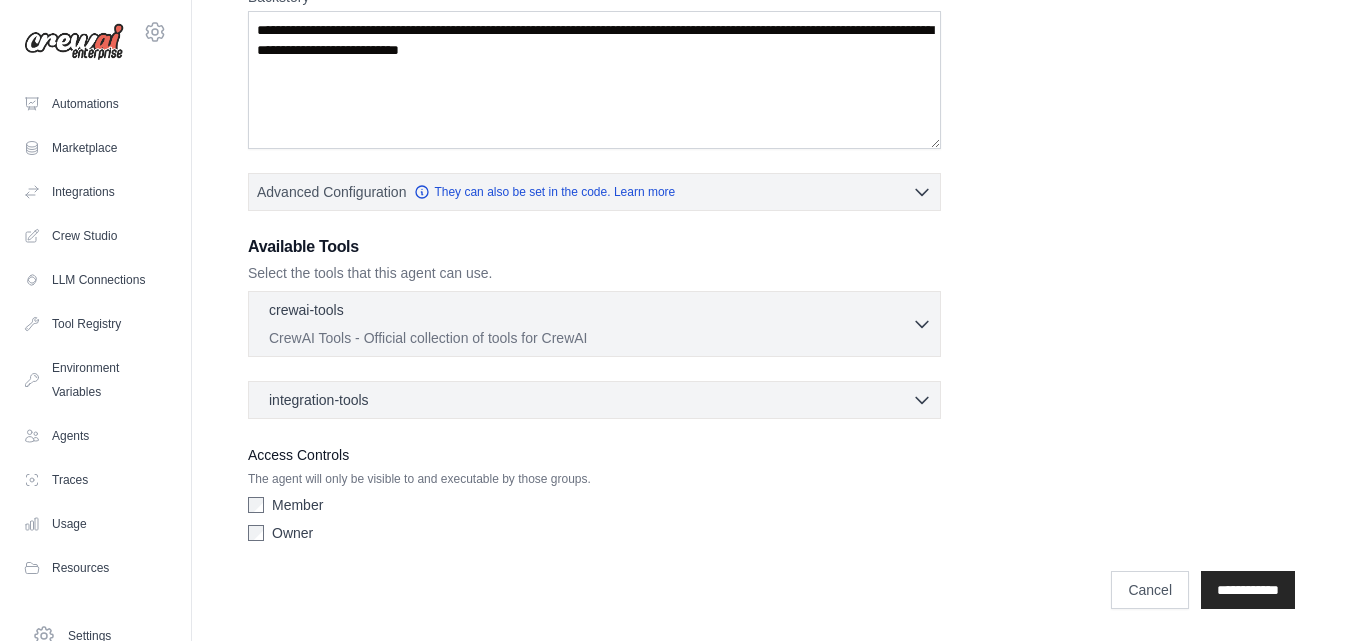 scroll, scrollTop: 0, scrollLeft: 0, axis: both 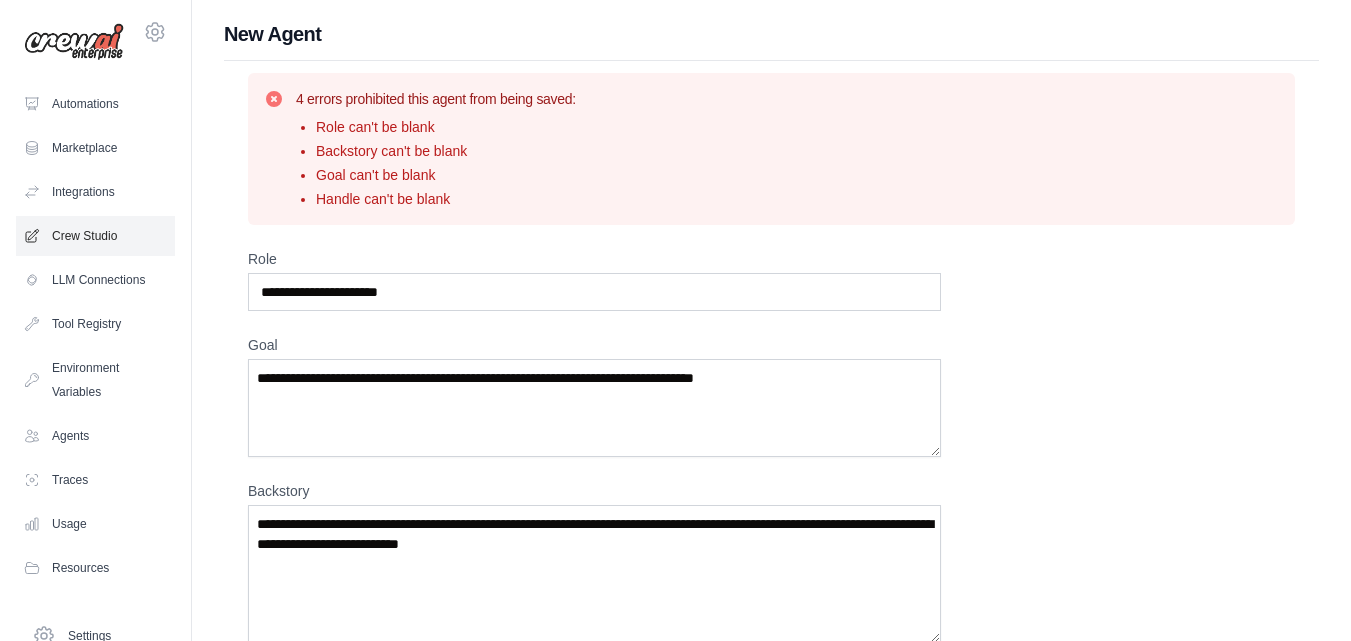 click on "Crew Studio" at bounding box center (95, 236) 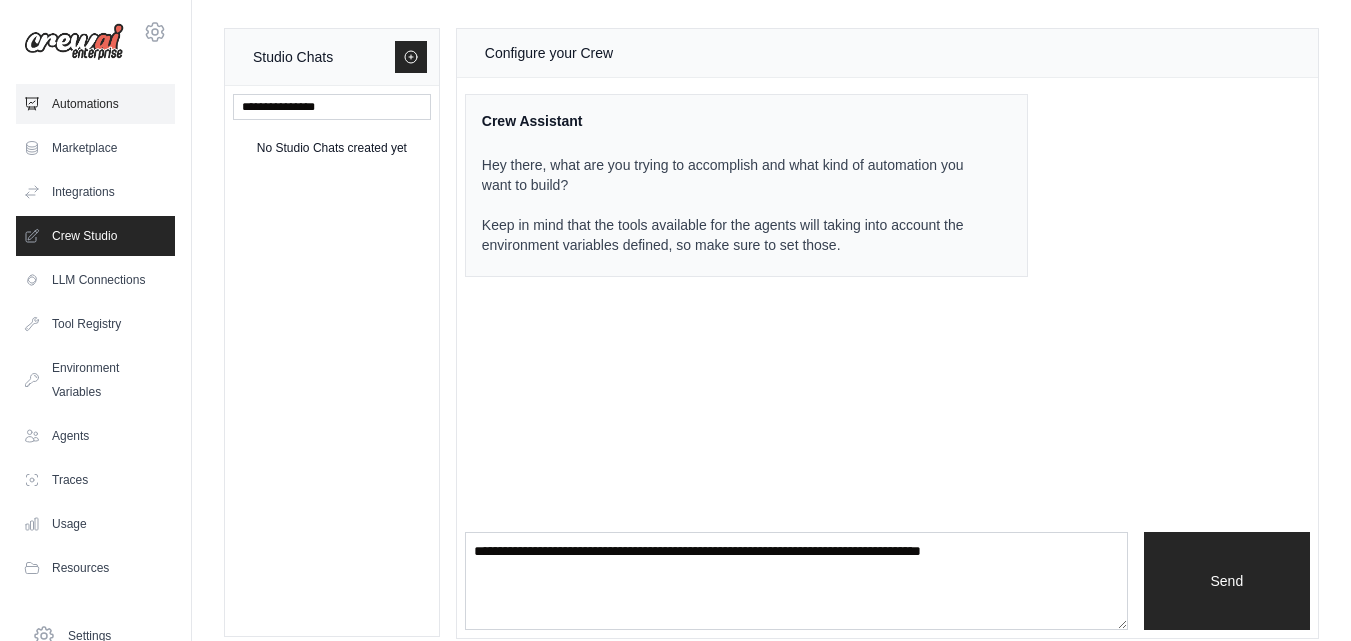 click on "Automations" at bounding box center [95, 104] 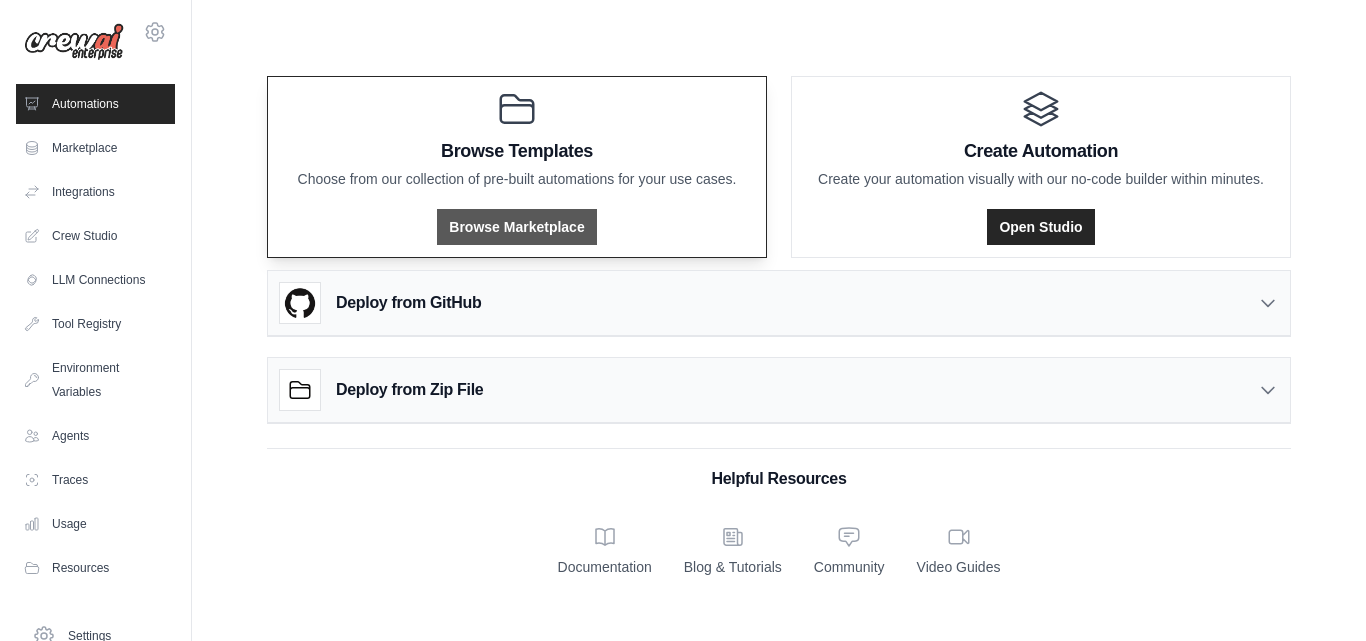 click on "Browse Marketplace" at bounding box center [516, 227] 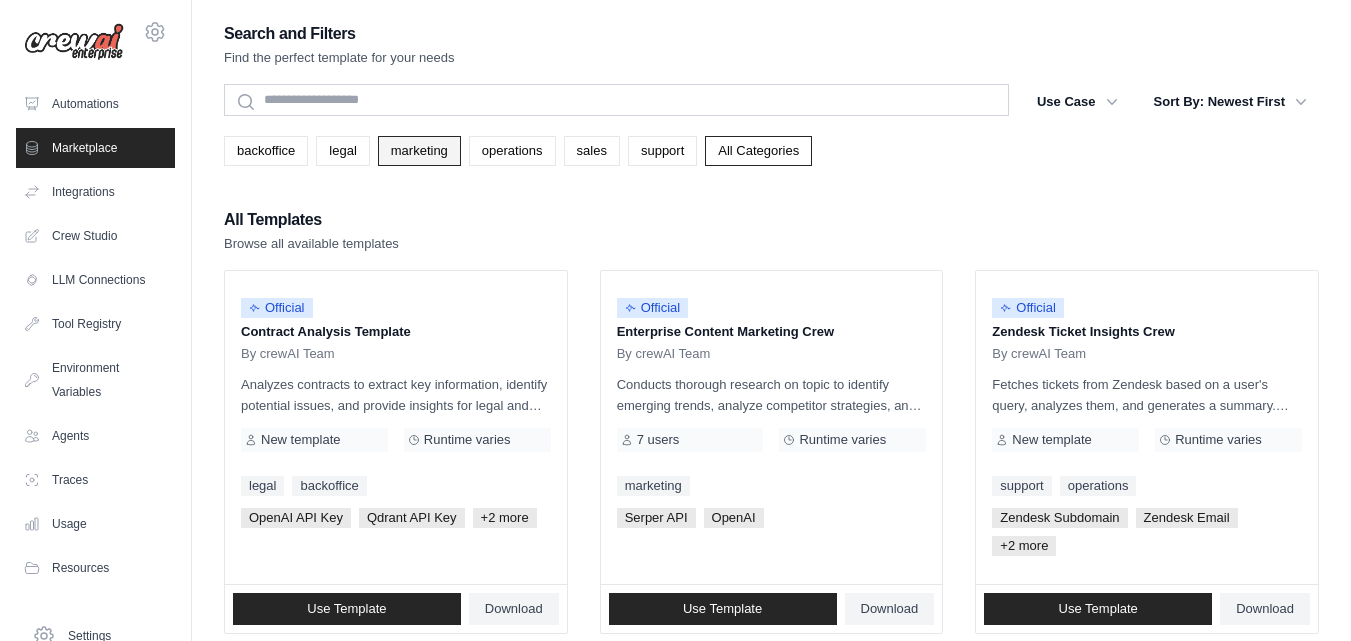click on "marketing" at bounding box center [419, 151] 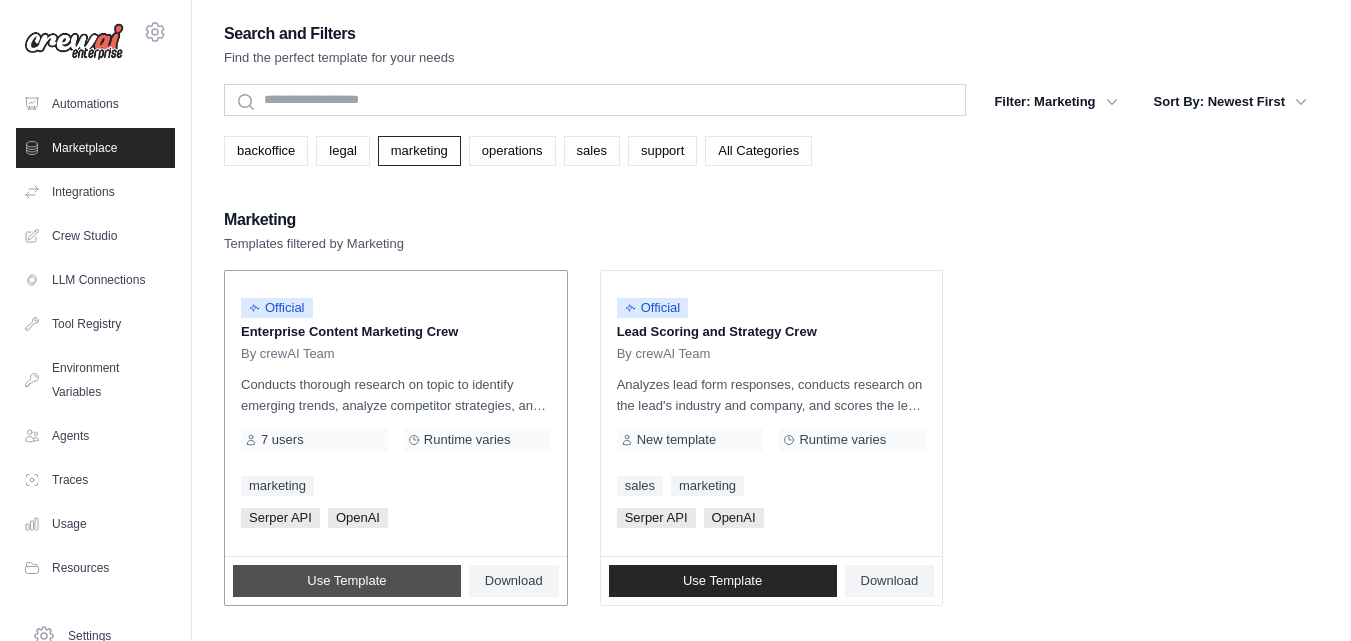 click on "Use Template" at bounding box center [347, 581] 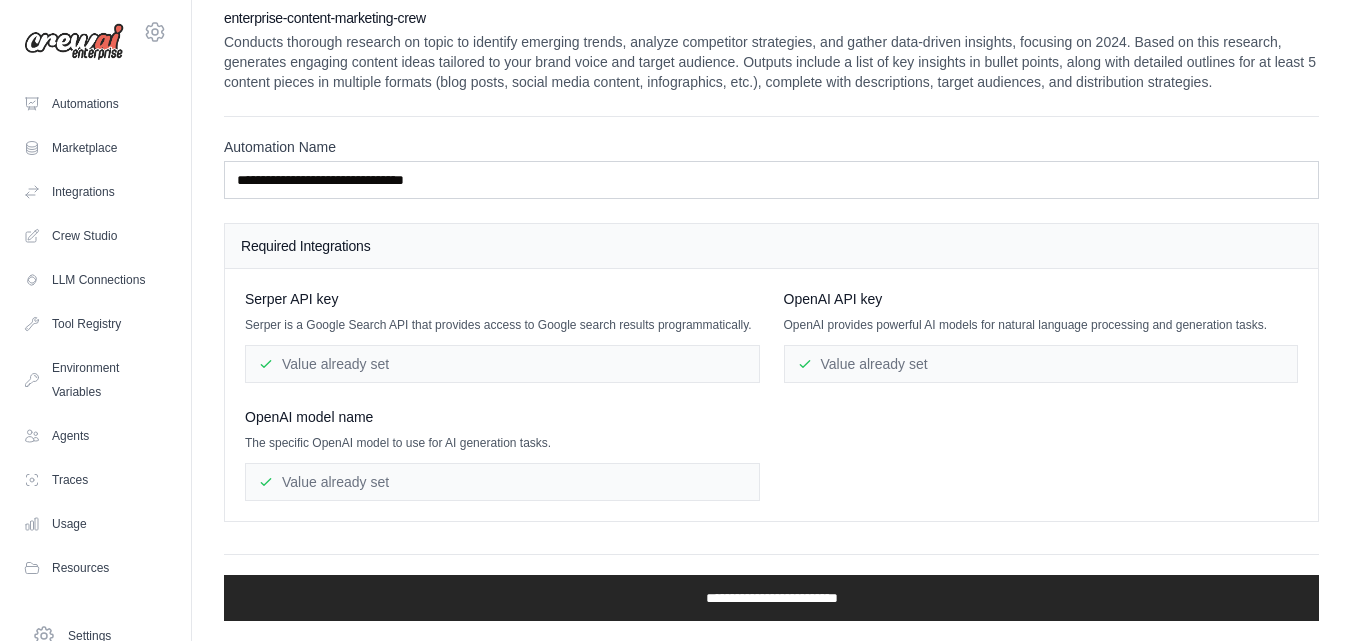 scroll, scrollTop: 48, scrollLeft: 0, axis: vertical 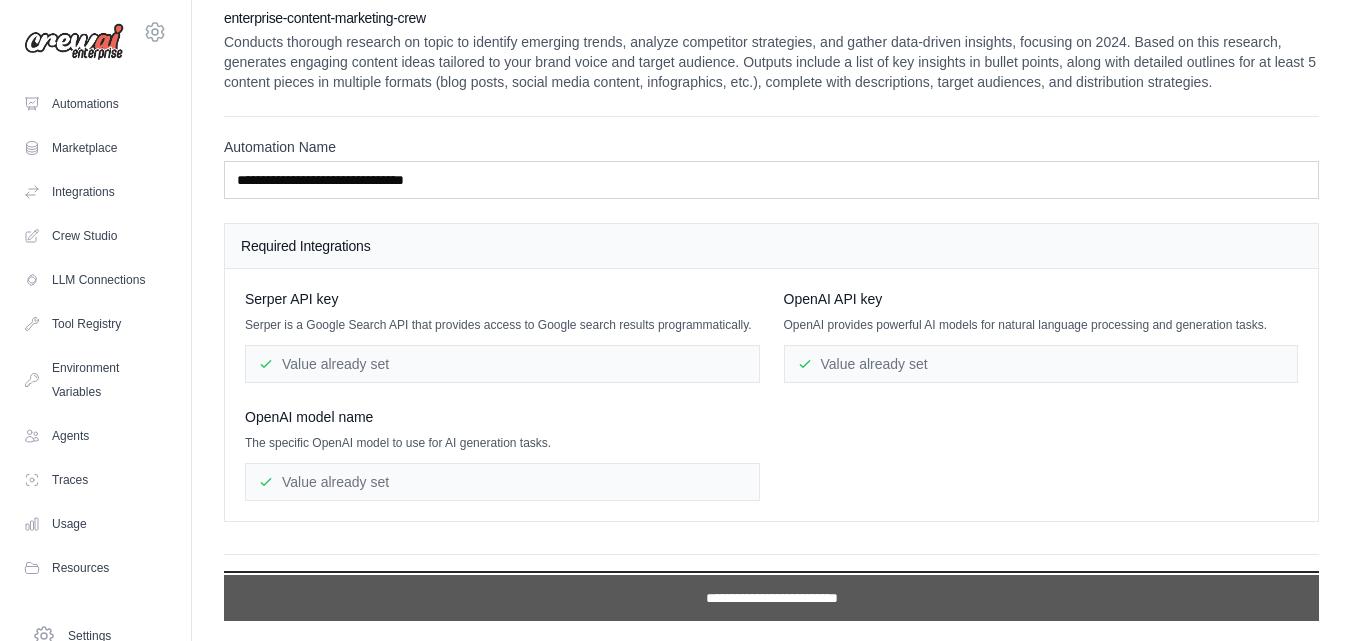 click on "**********" at bounding box center (771, 598) 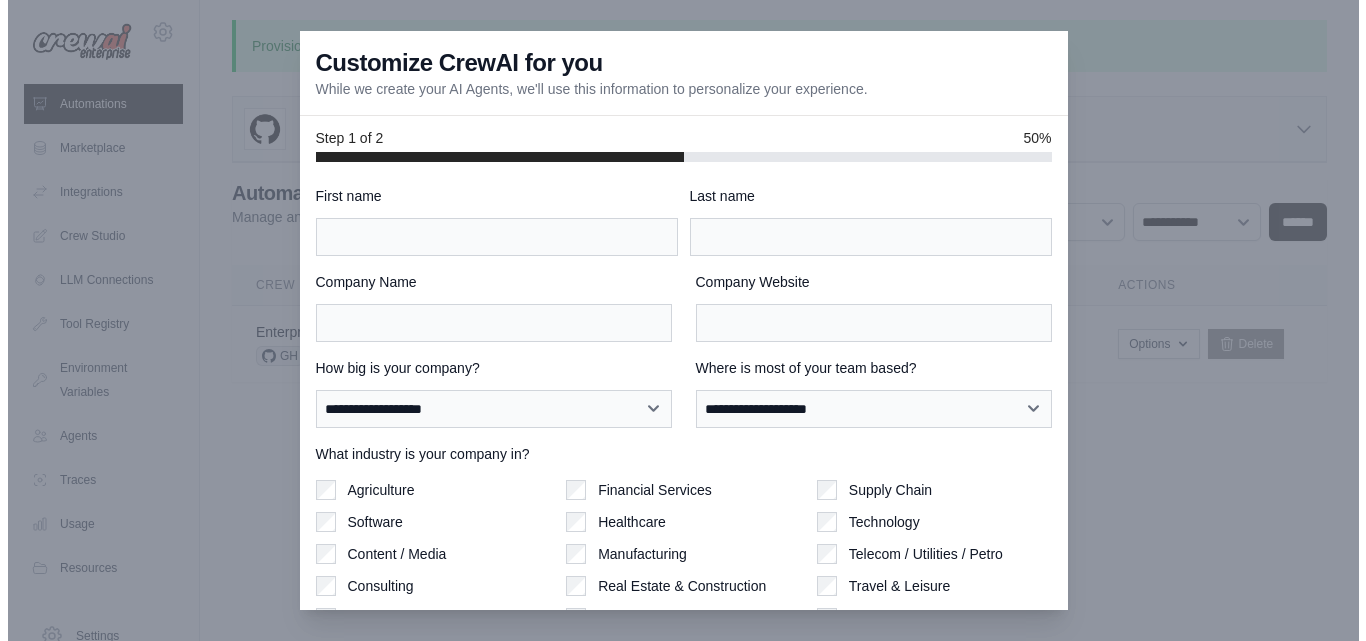 scroll, scrollTop: 0, scrollLeft: 0, axis: both 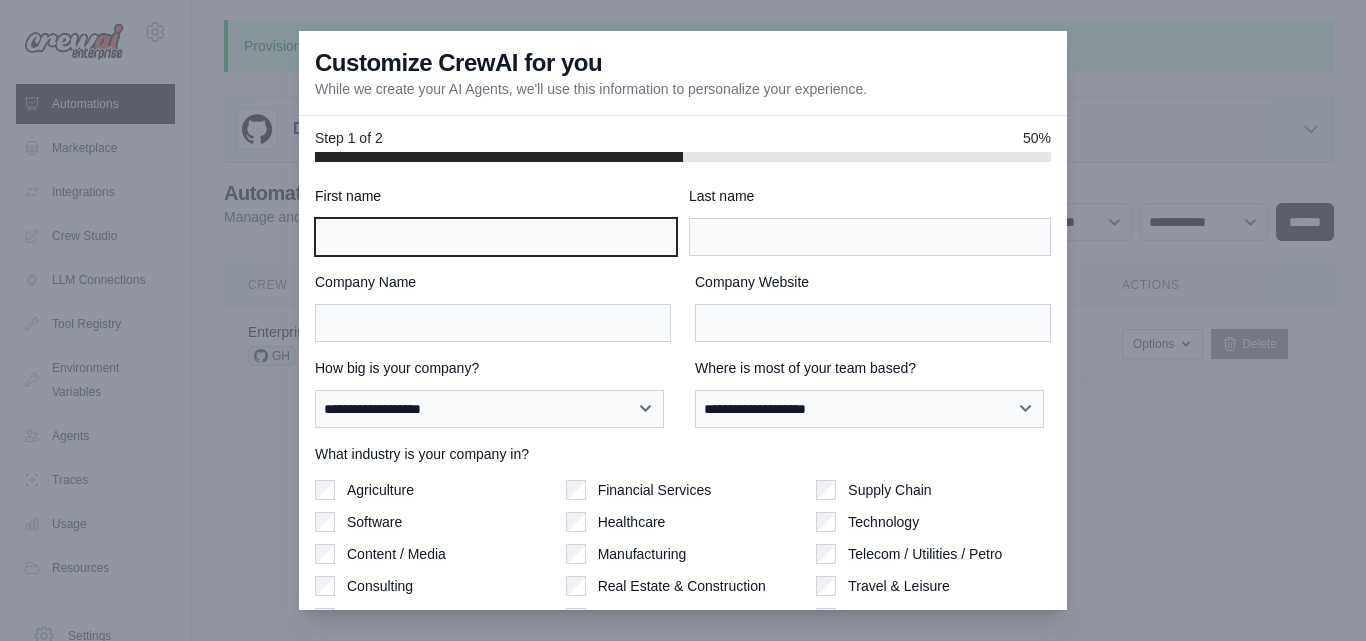 click on "First name" at bounding box center [496, 237] 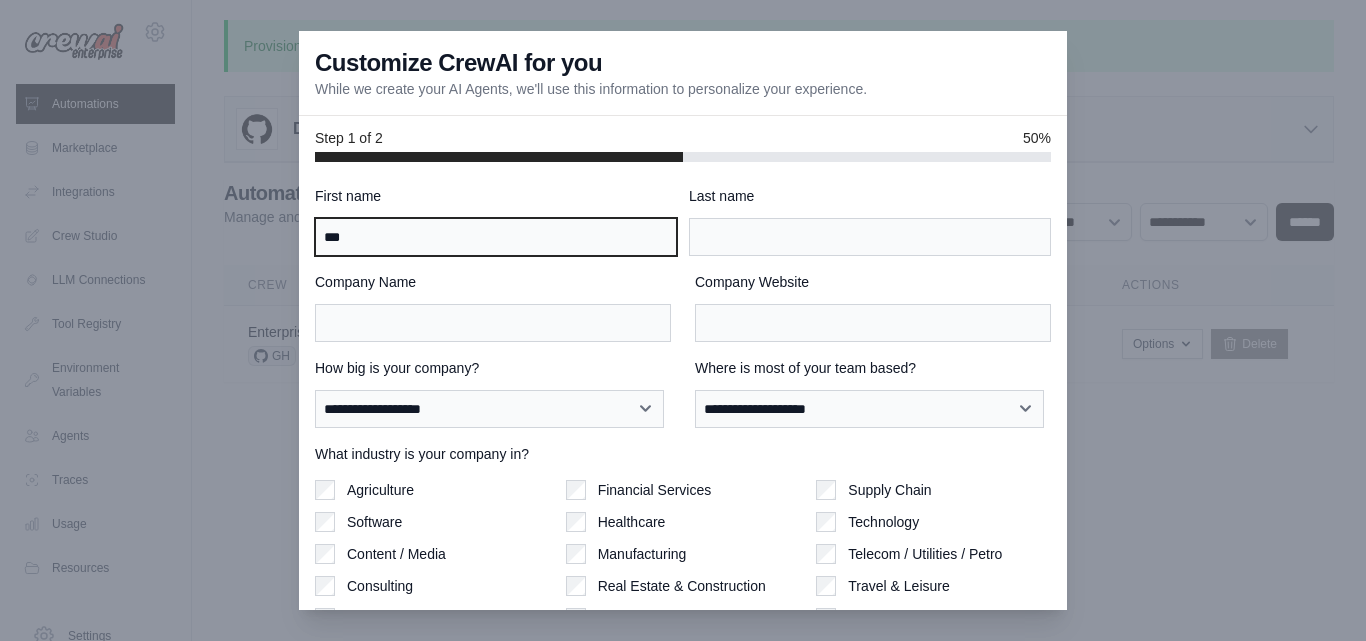type on "***" 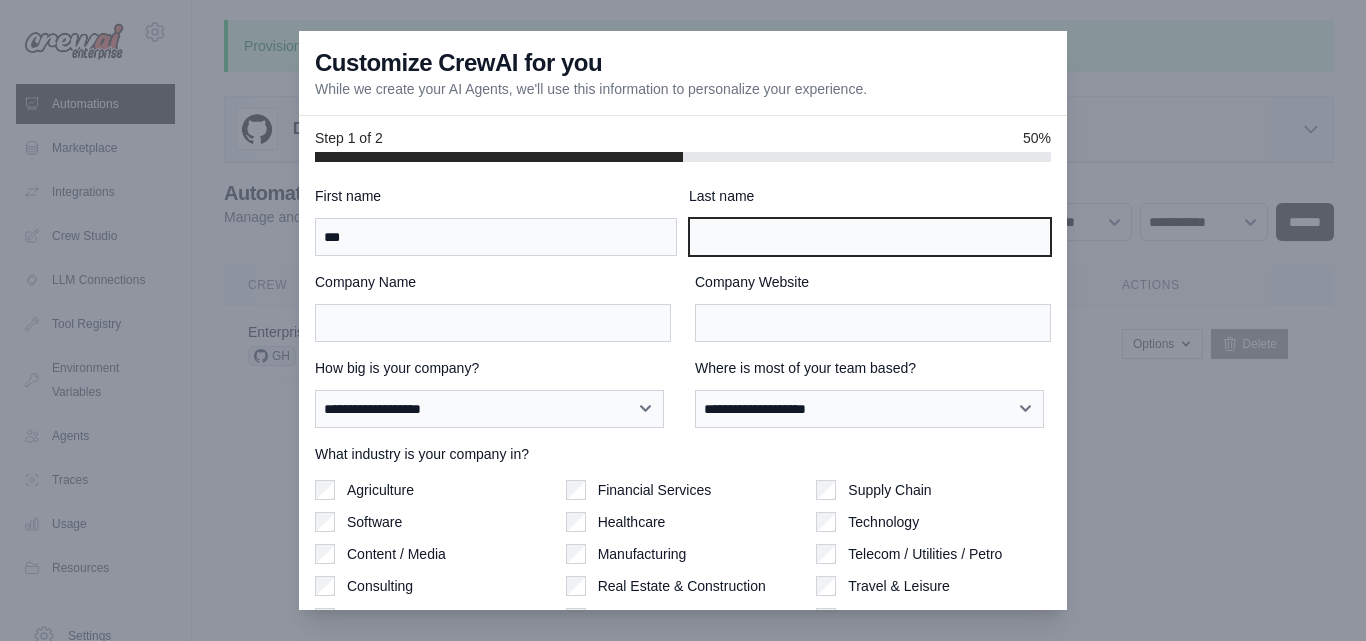 click on "Last name" at bounding box center [870, 237] 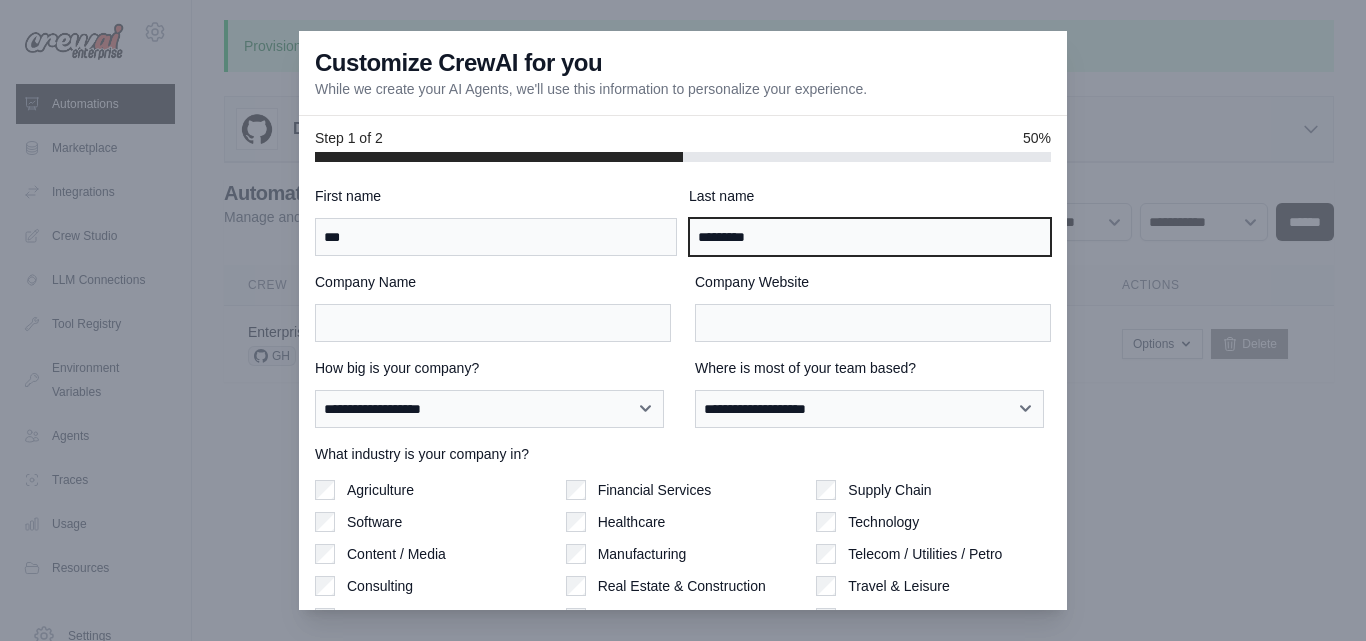 type on "*********" 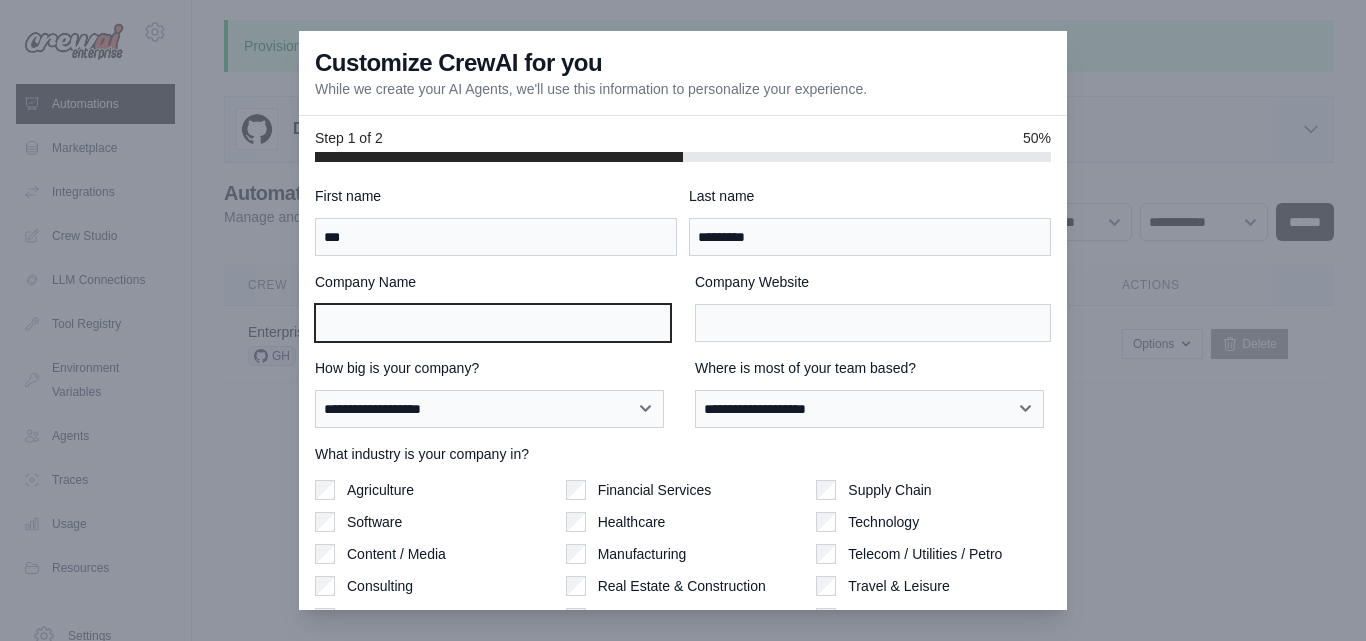 click on "Company Name" at bounding box center [493, 323] 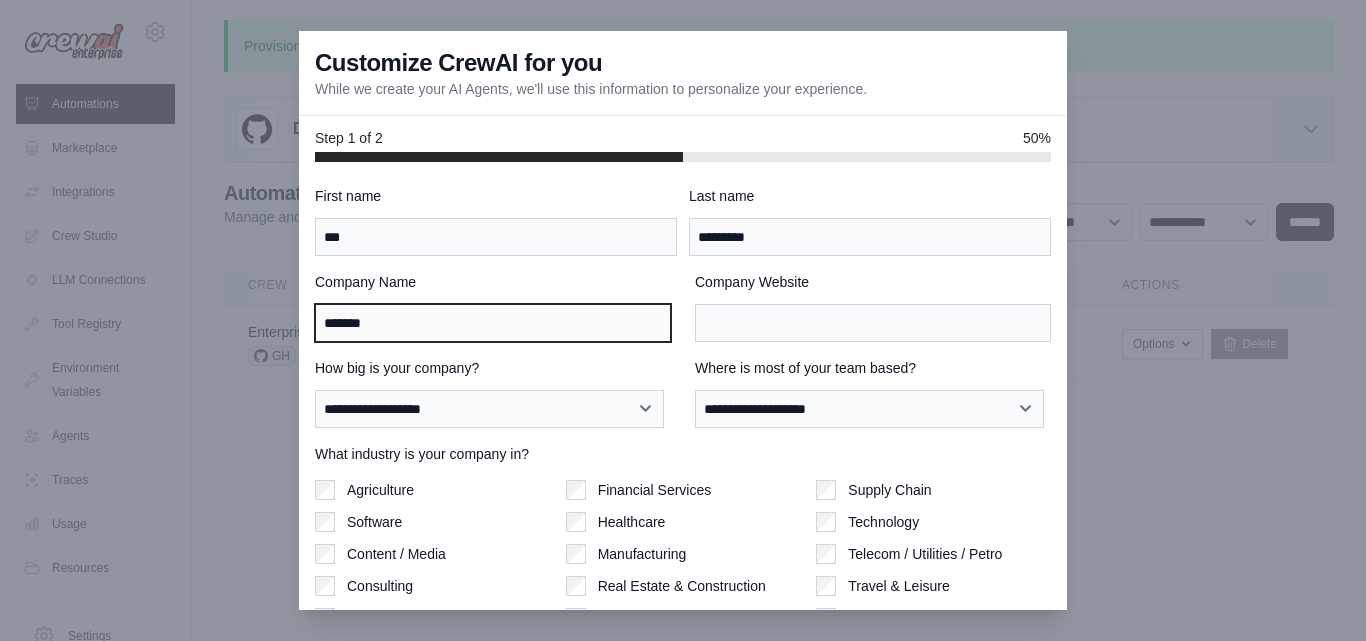 type on "*******" 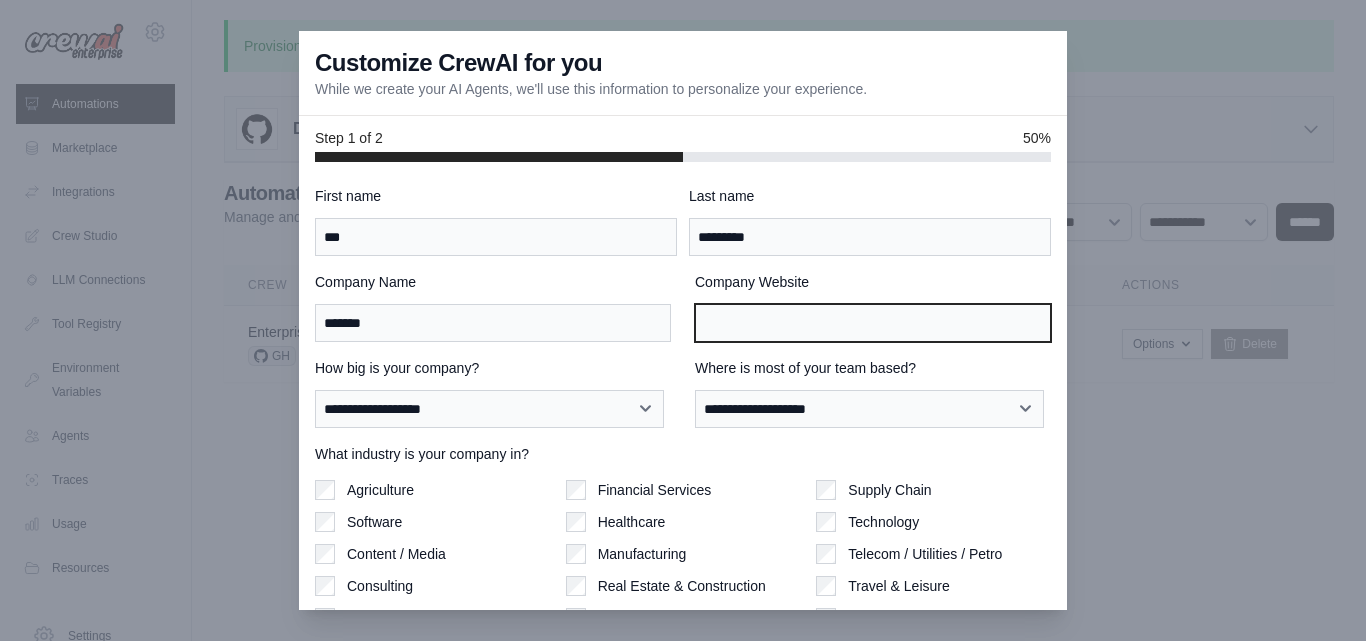 click on "Company Website" at bounding box center (873, 323) 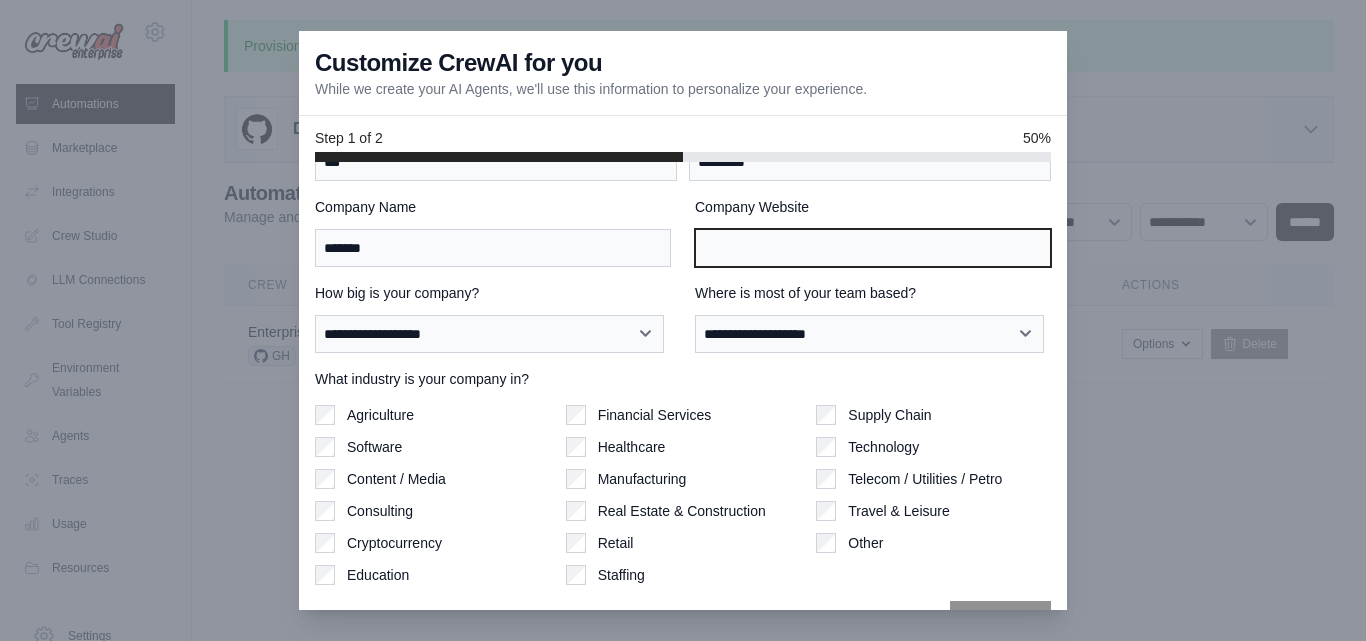 scroll, scrollTop: 125, scrollLeft: 0, axis: vertical 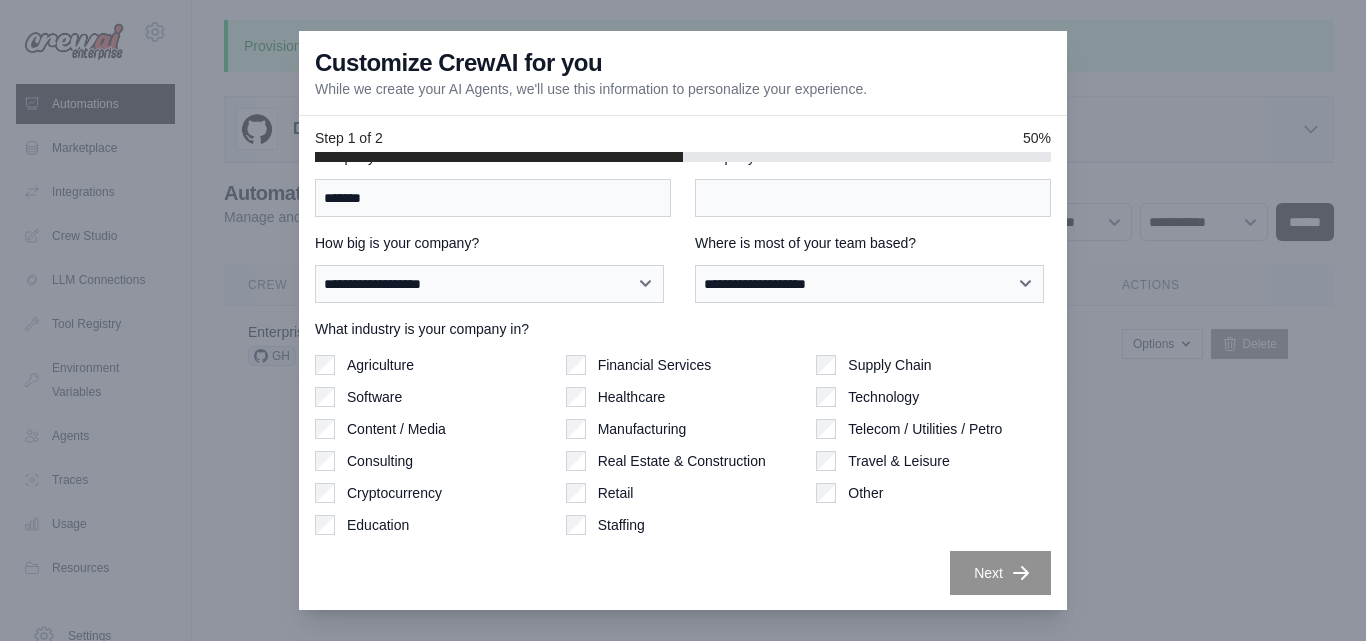 click on "Education" at bounding box center [378, 525] 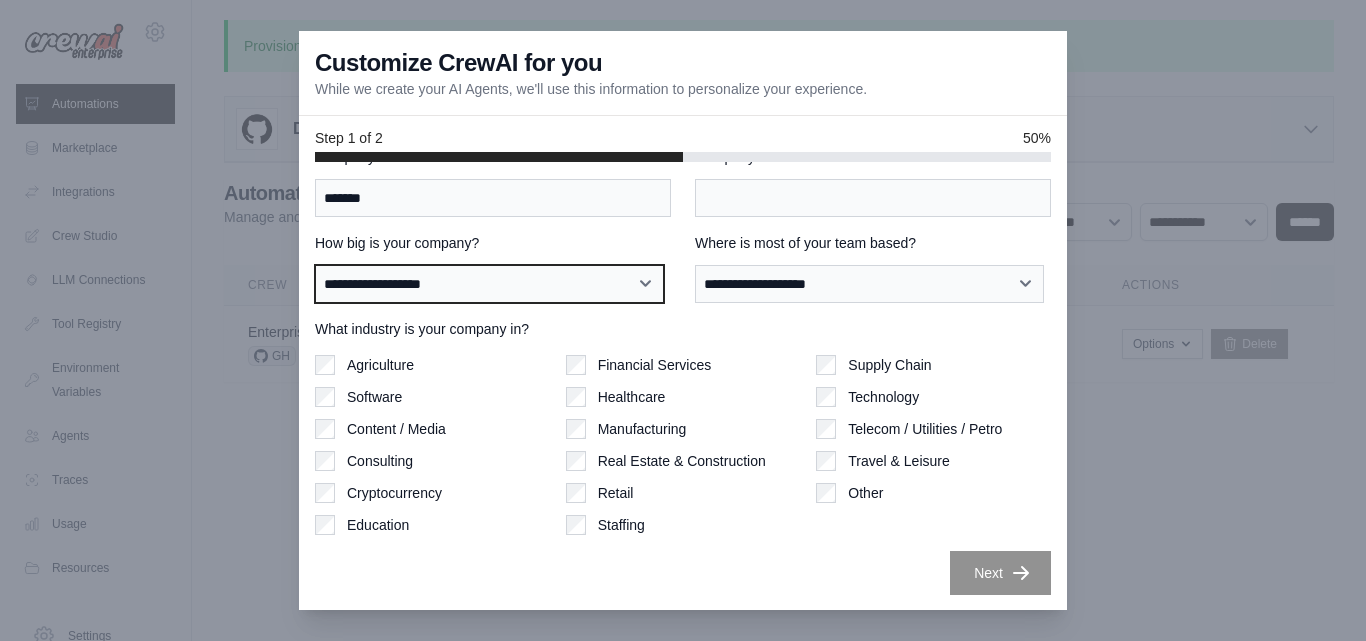 click on "**********" at bounding box center (489, 284) 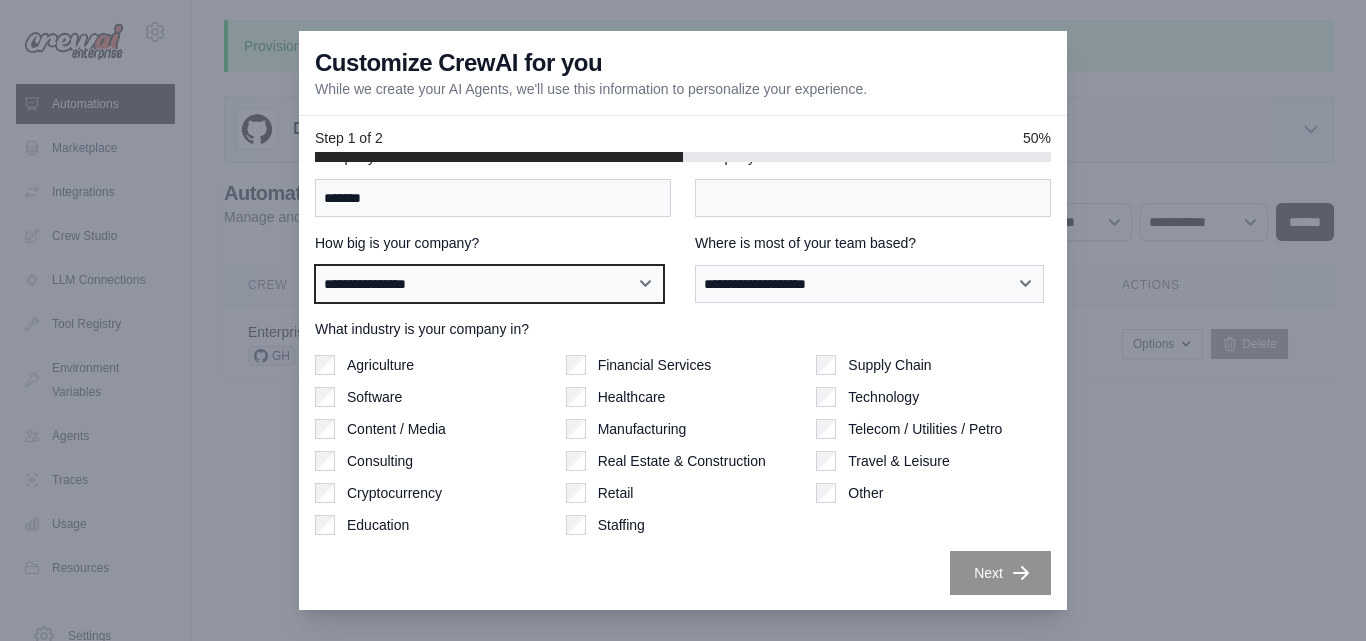 click on "**********" at bounding box center [489, 284] 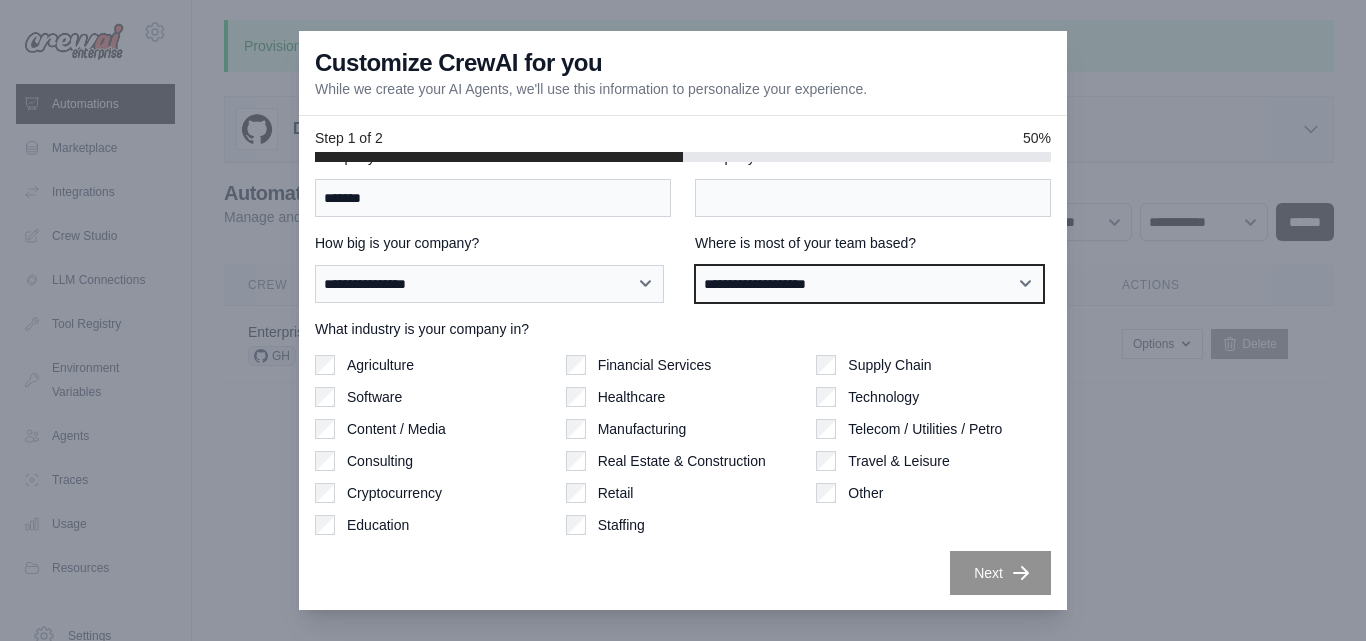 click on "**********" at bounding box center [869, 284] 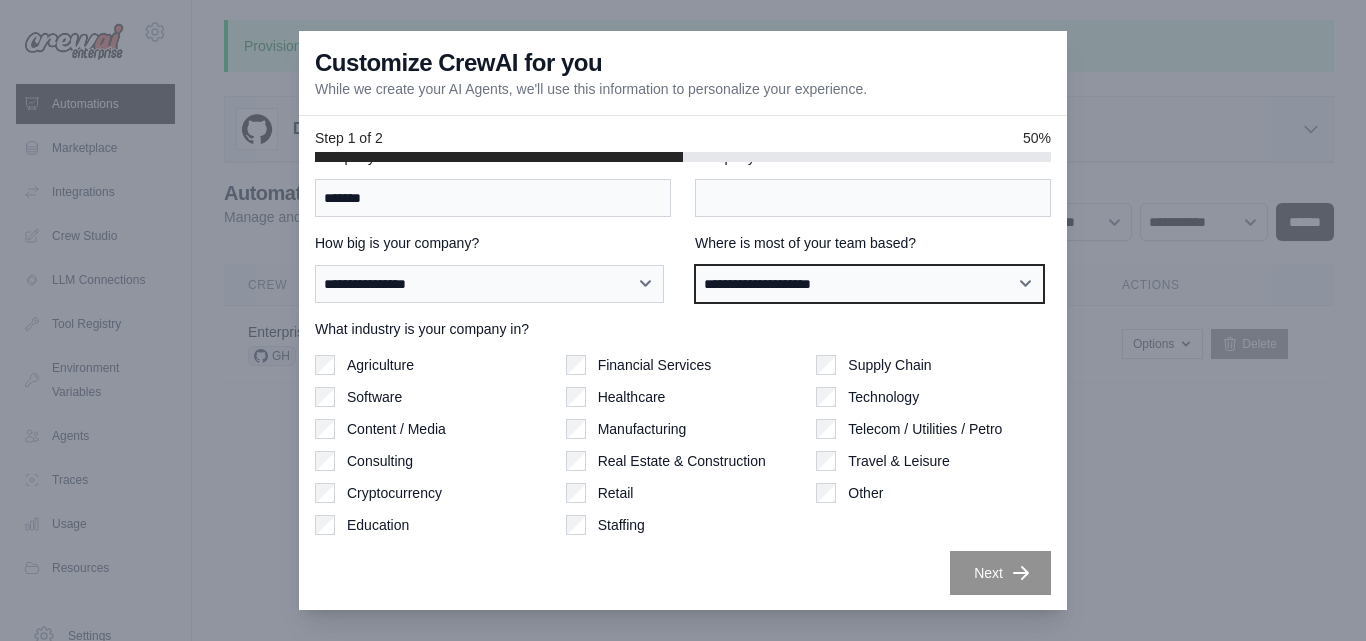click on "**********" at bounding box center (869, 284) 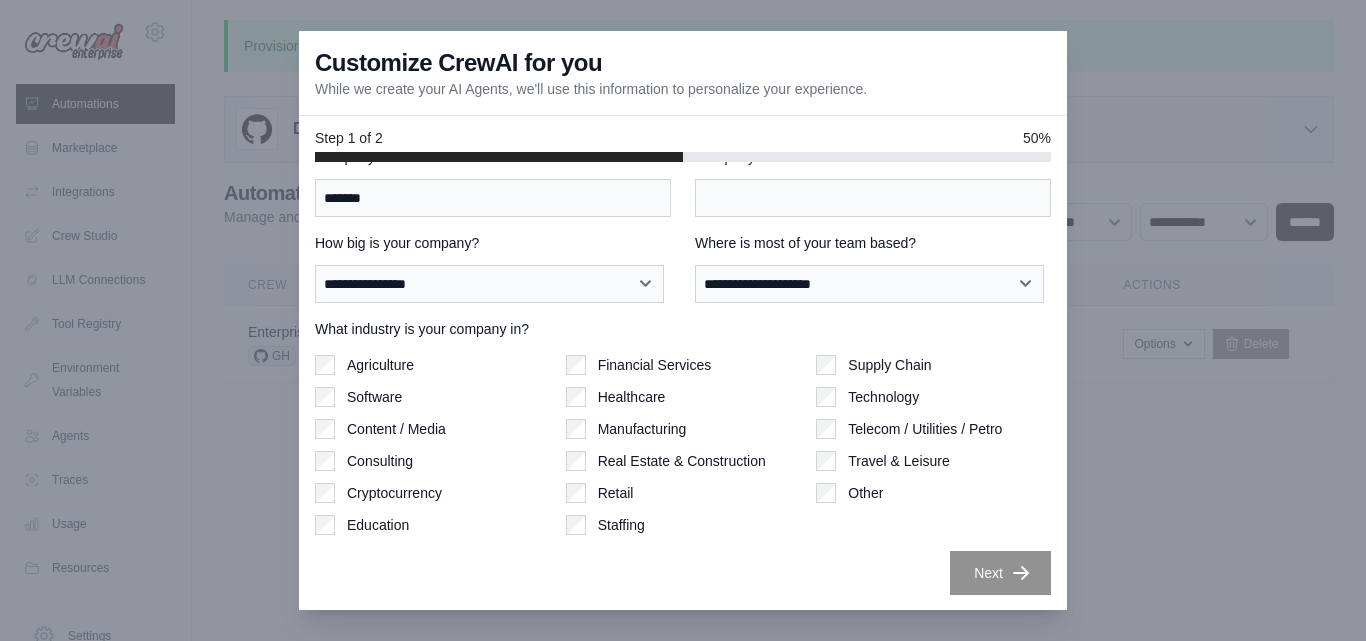 click on "Financial Services" at bounding box center [655, 365] 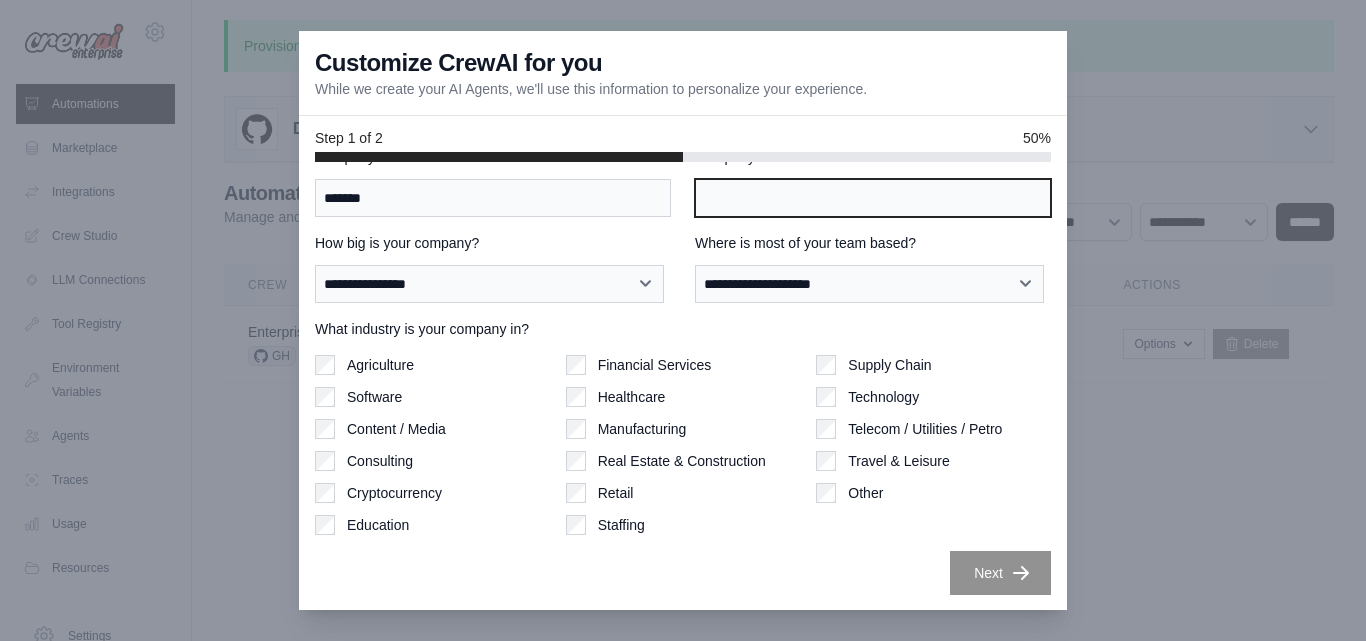 click on "Company Website" at bounding box center [873, 198] 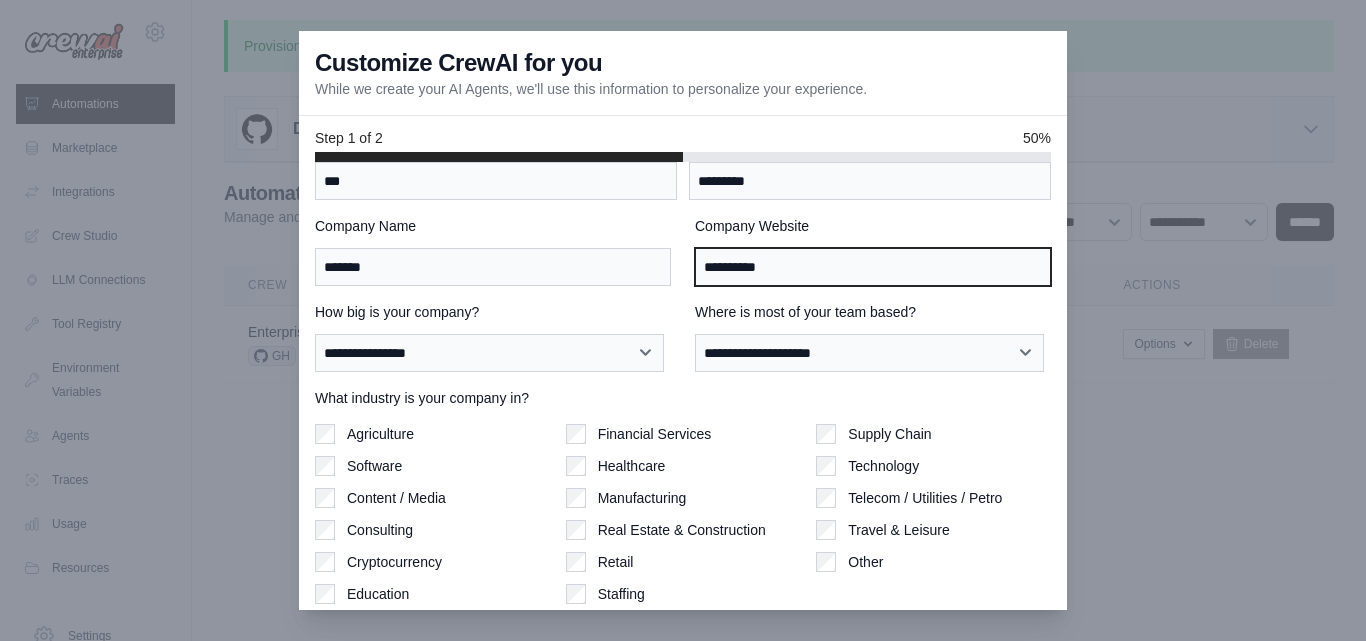 scroll, scrollTop: 0, scrollLeft: 0, axis: both 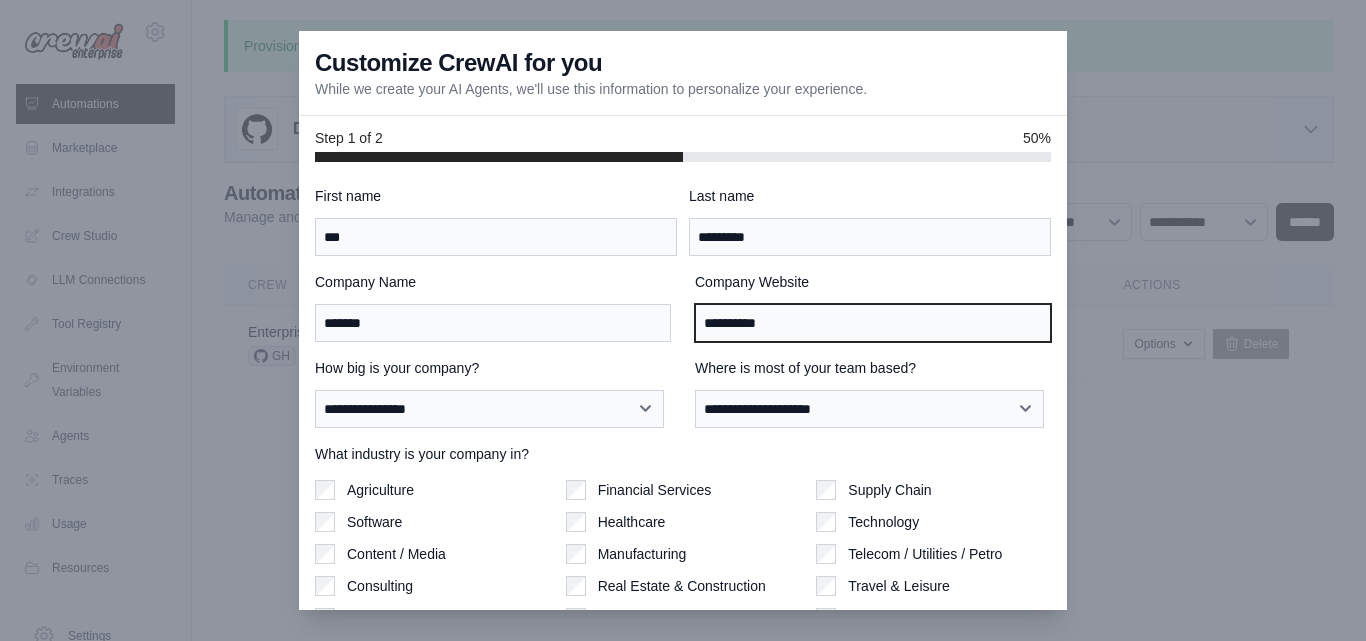 type on "**********" 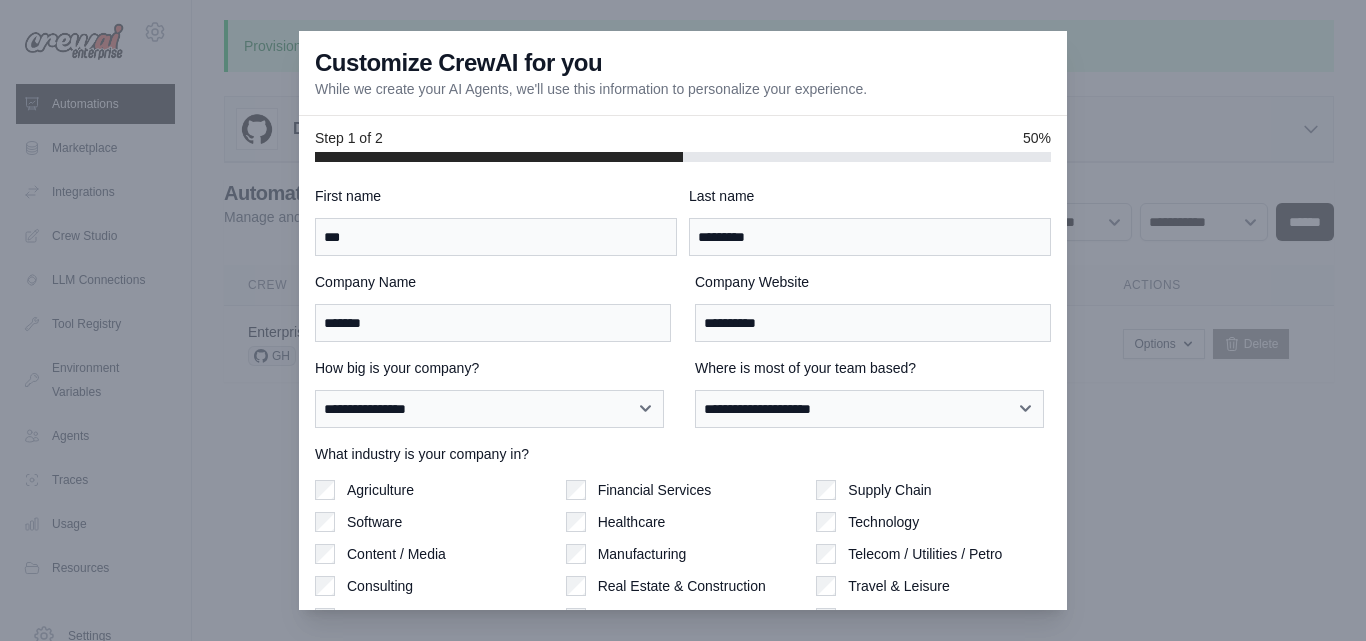 click on "Last name" at bounding box center (870, 196) 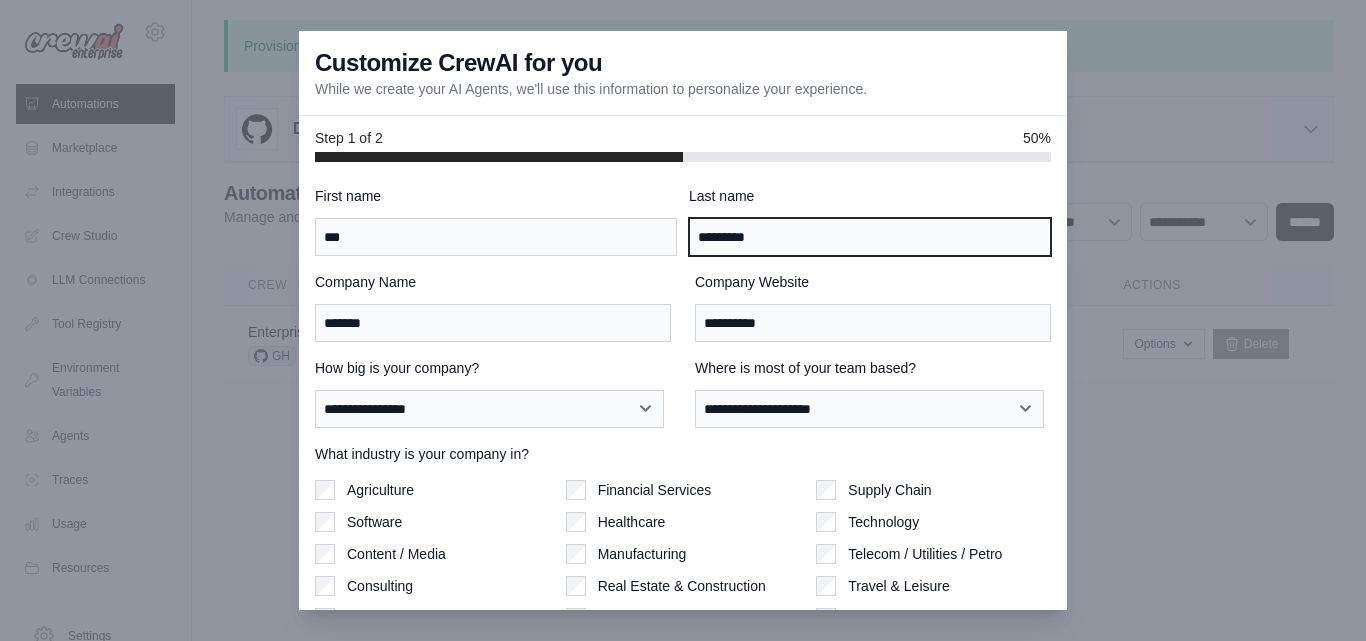 click on "*********" at bounding box center [870, 237] 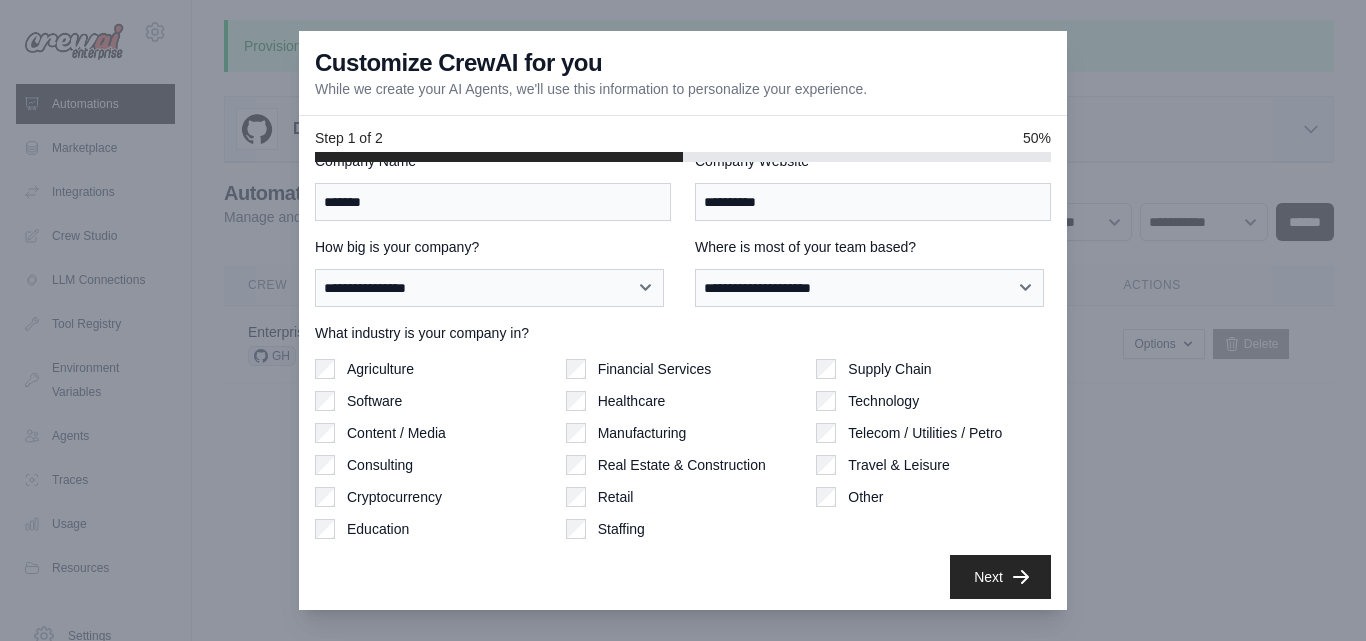 scroll, scrollTop: 125, scrollLeft: 0, axis: vertical 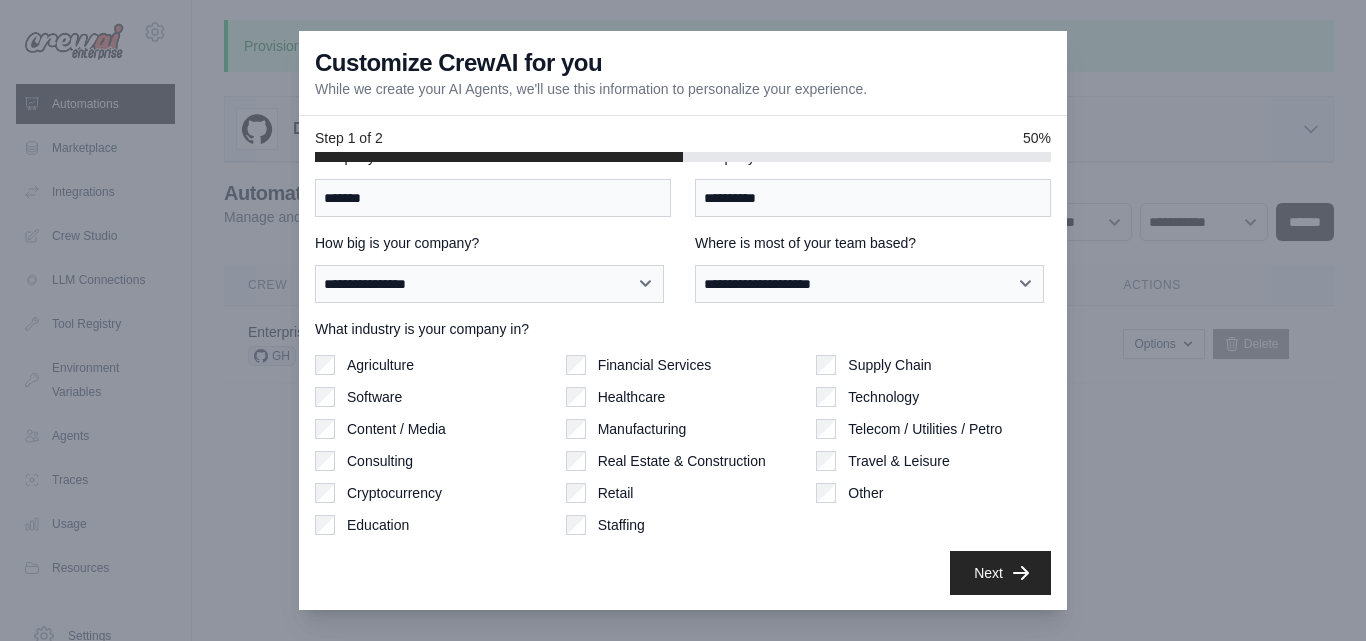 click on "Supply Chain
Technology
Telecom / Utilities / Petro
Travel & Leisure
Other" at bounding box center (933, 445) 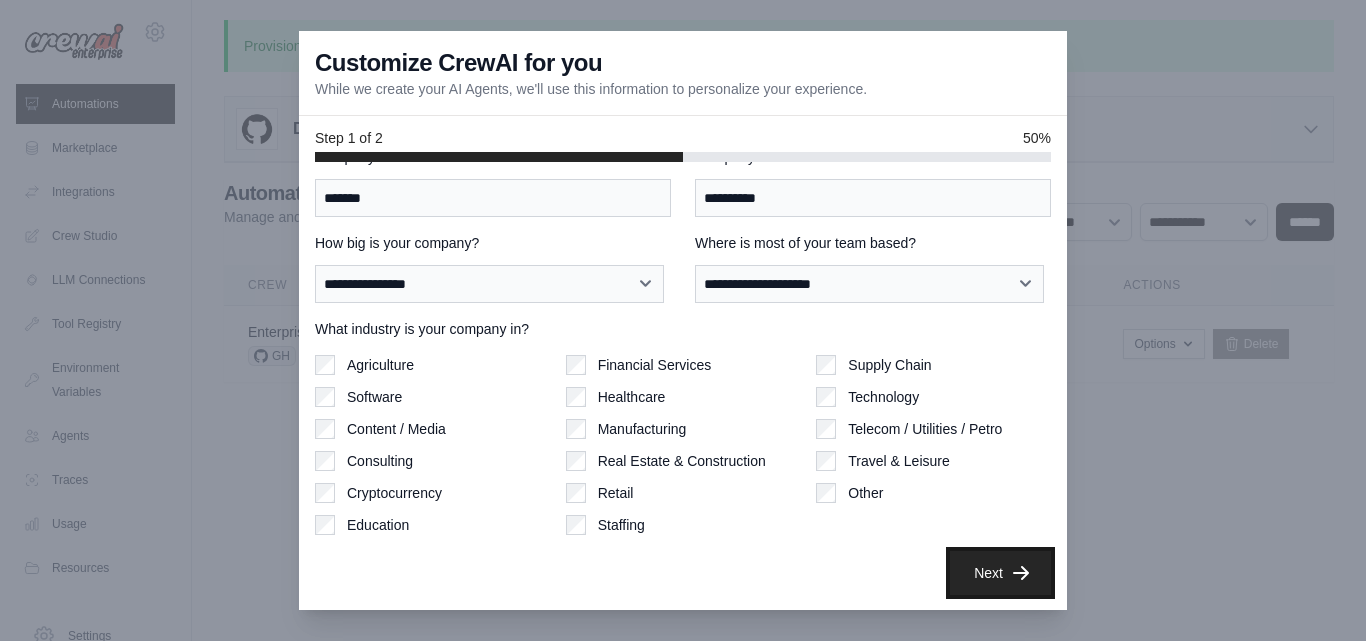 click on "Next" at bounding box center [1000, 573] 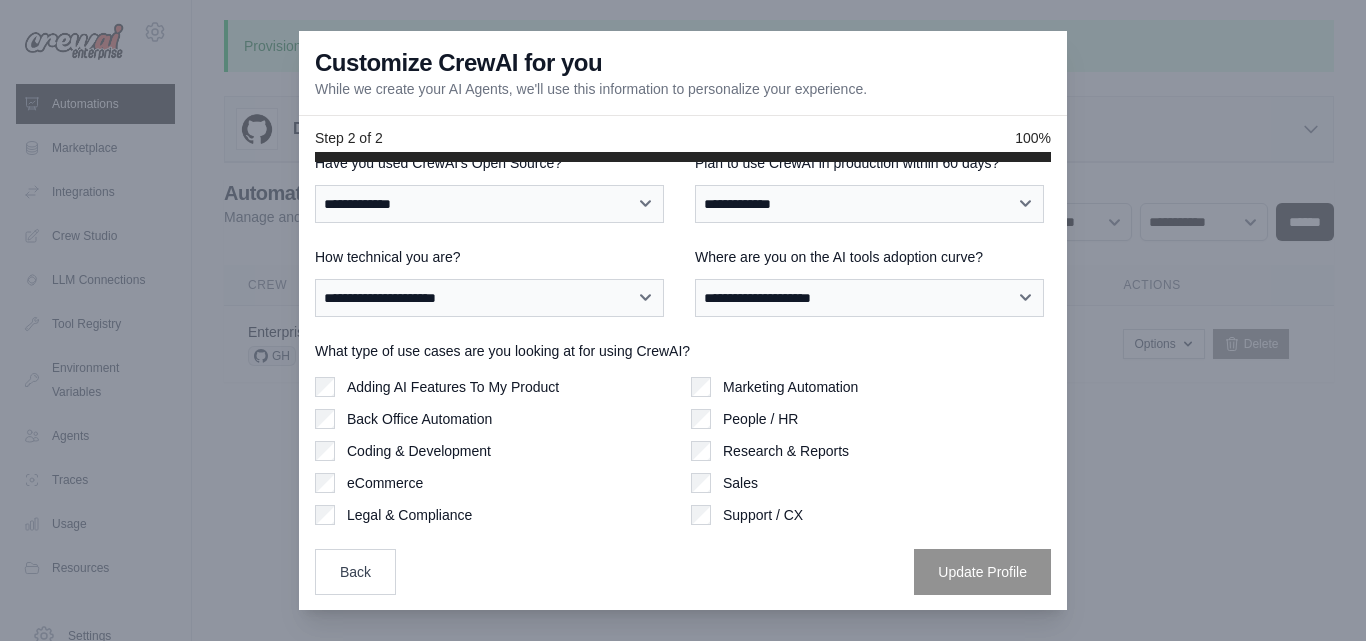 scroll, scrollTop: 0, scrollLeft: 0, axis: both 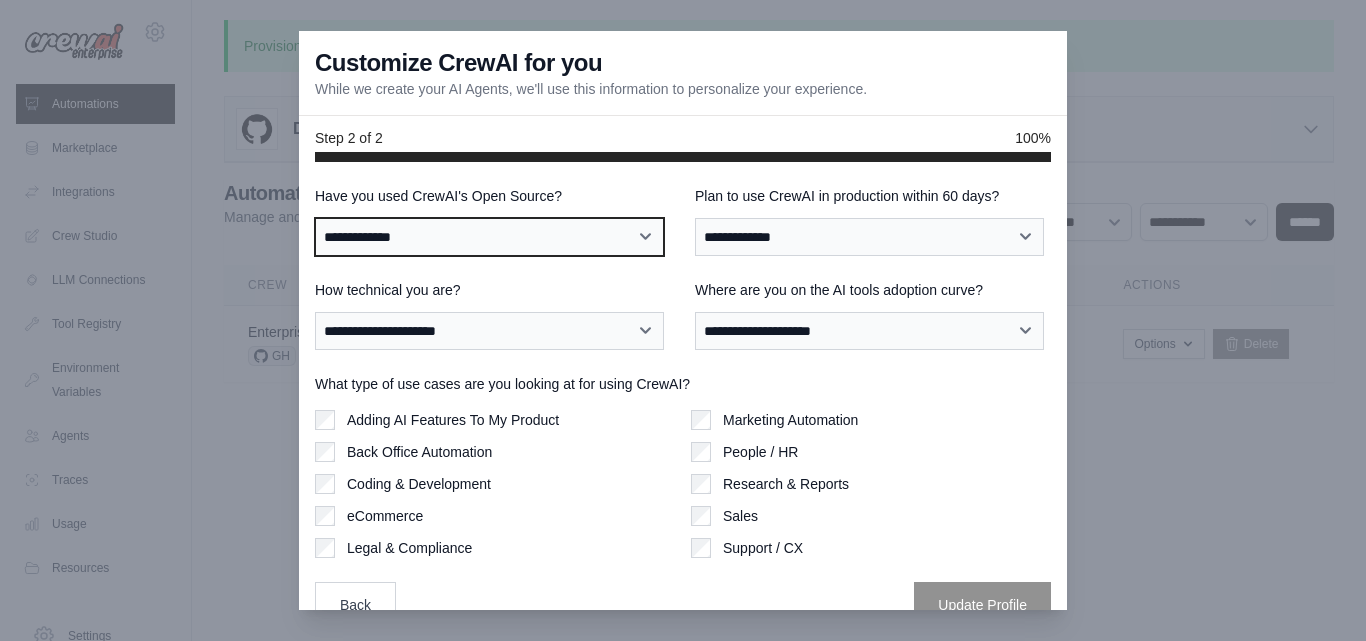 drag, startPoint x: 565, startPoint y: 224, endPoint x: 532, endPoint y: 250, distance: 42.0119 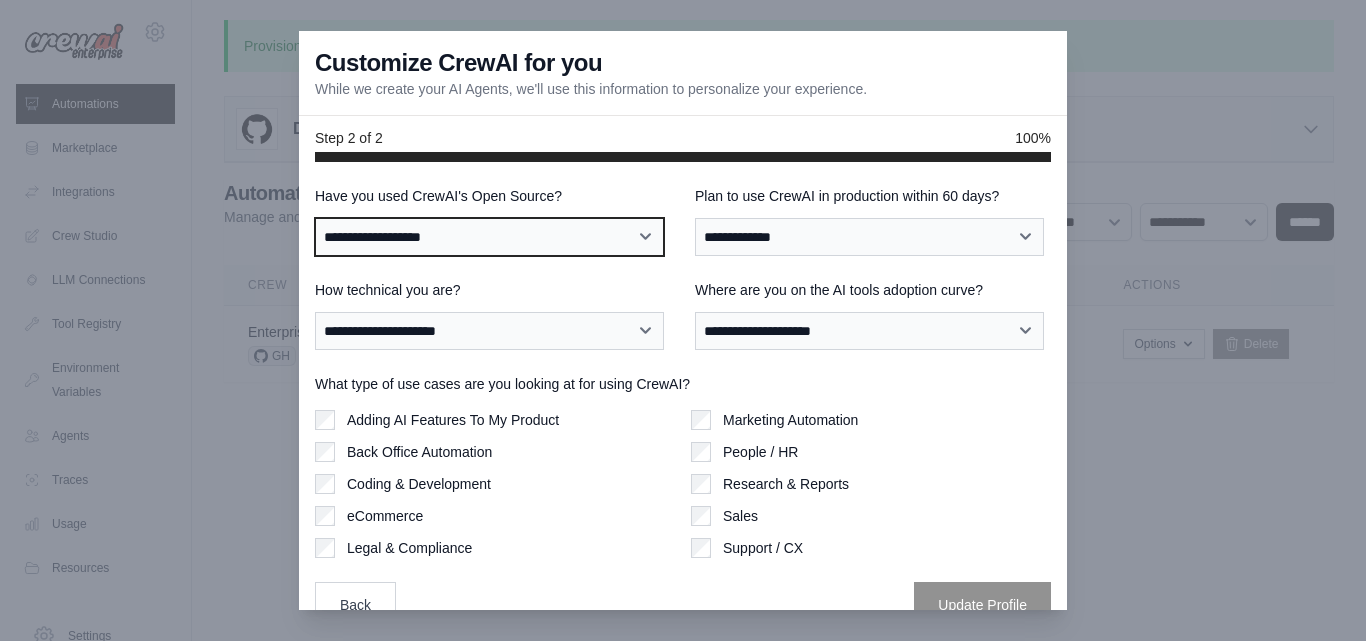 click on "**********" at bounding box center (489, 237) 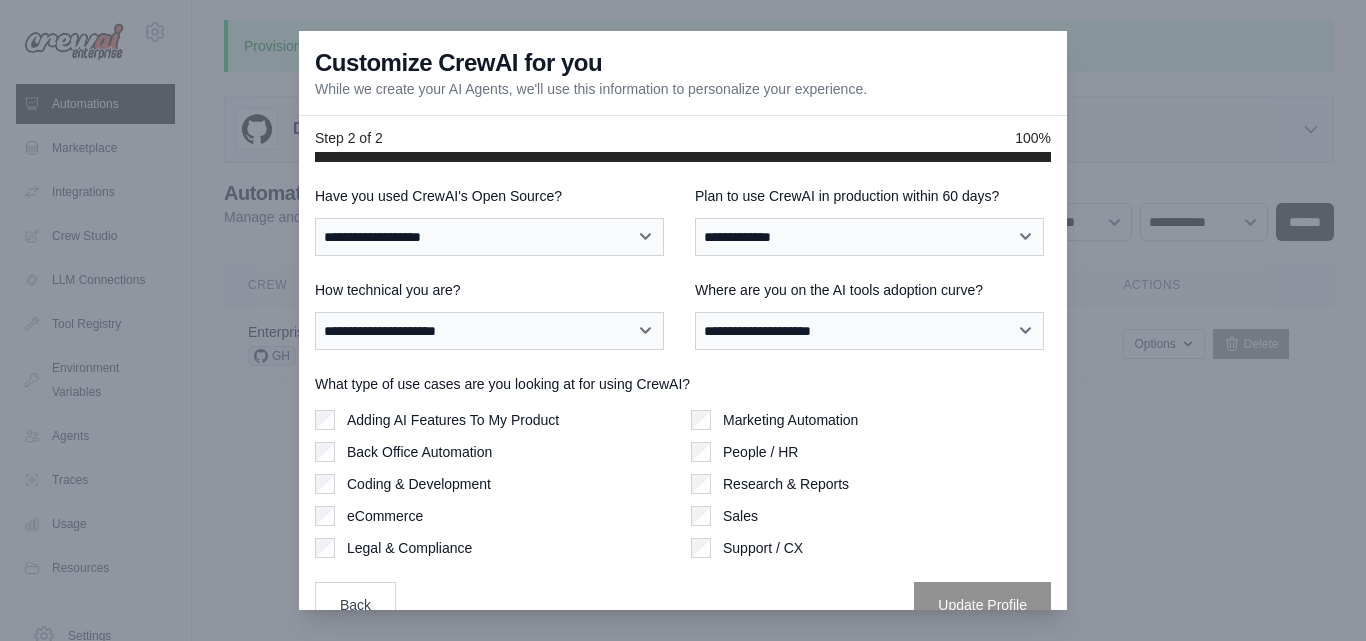 click on "**********" at bounding box center [683, 221] 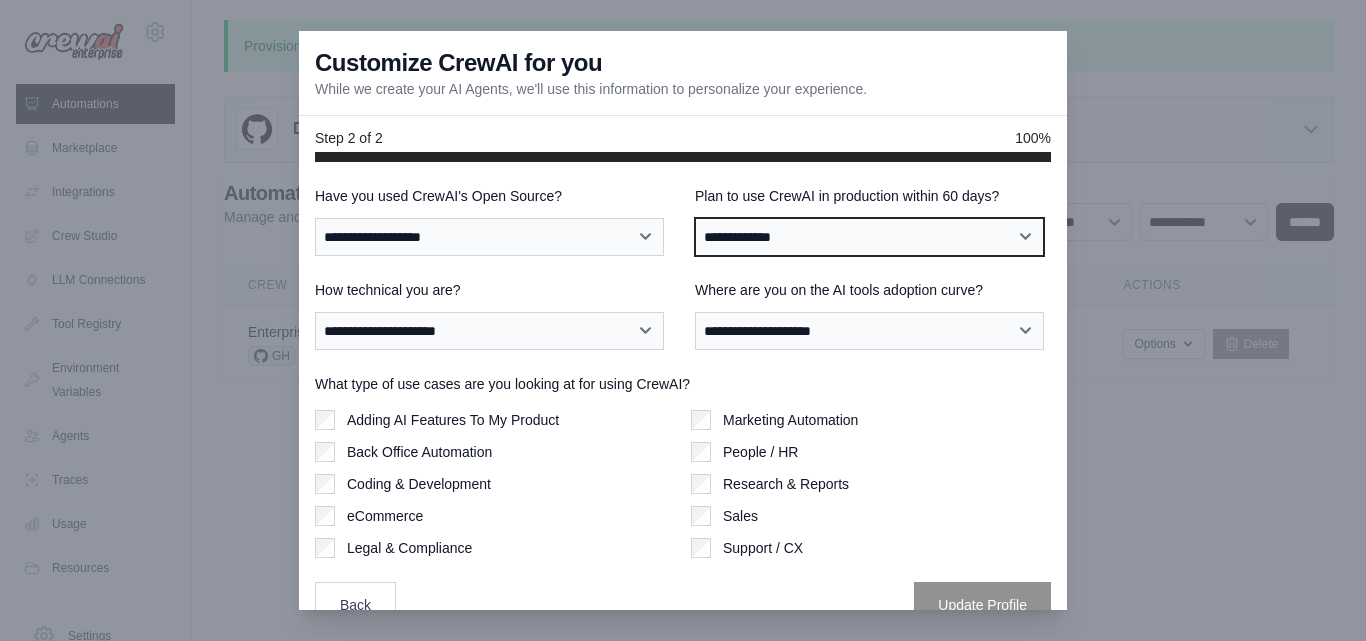 click on "**********" at bounding box center (869, 237) 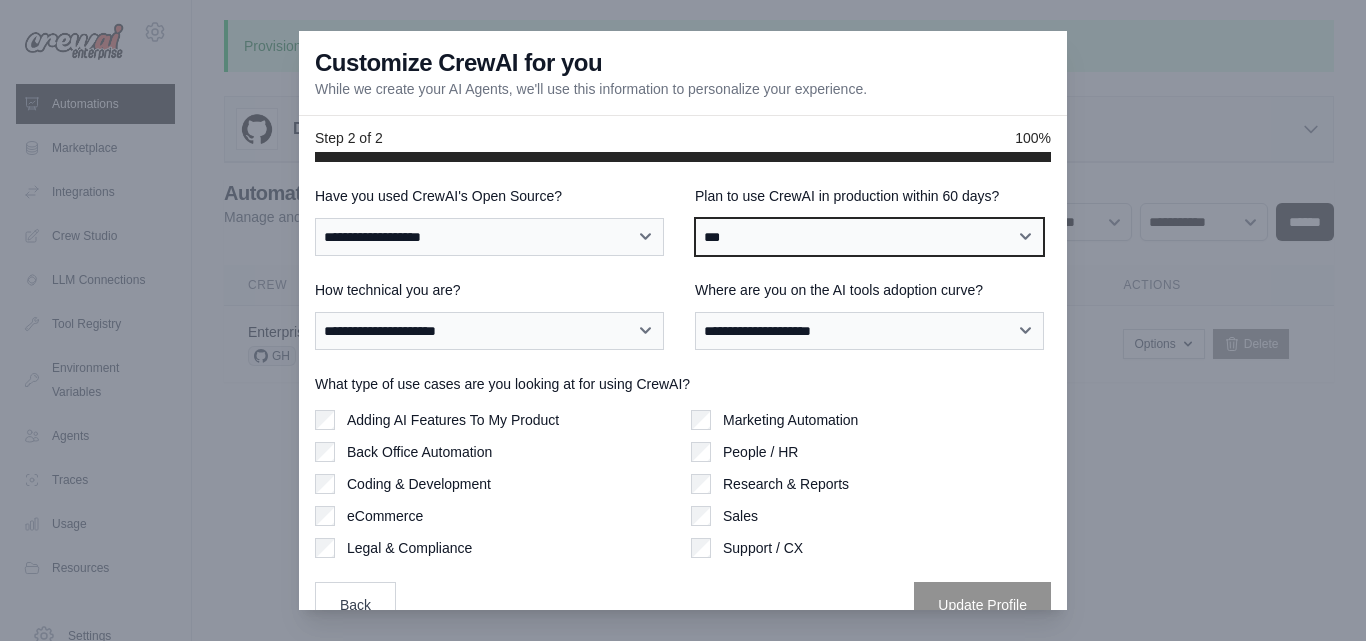 click on "**********" at bounding box center (869, 237) 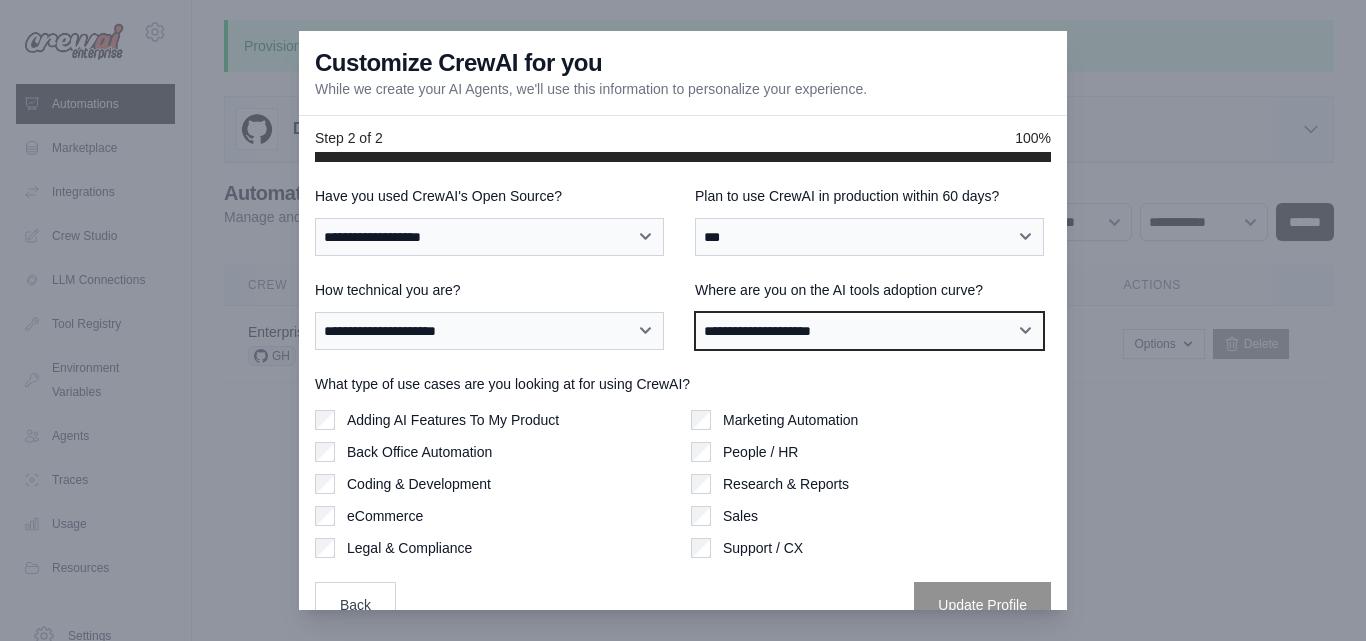 click on "**********" at bounding box center (869, 331) 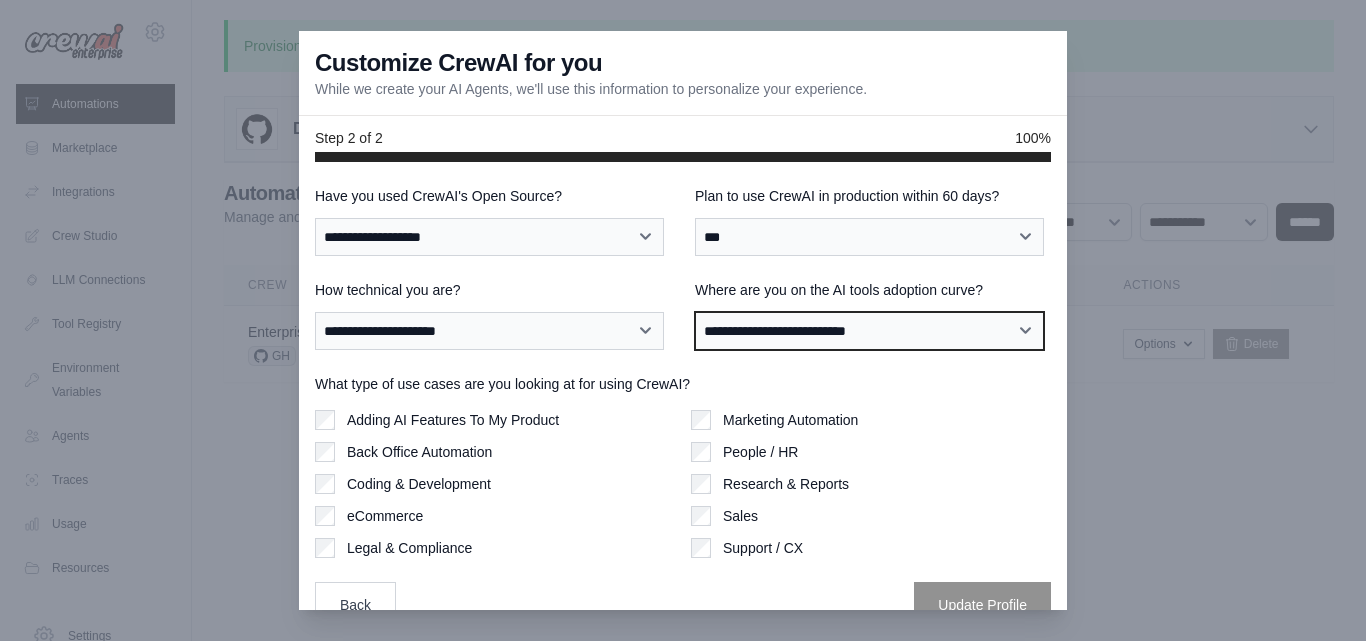 click on "**********" at bounding box center (869, 331) 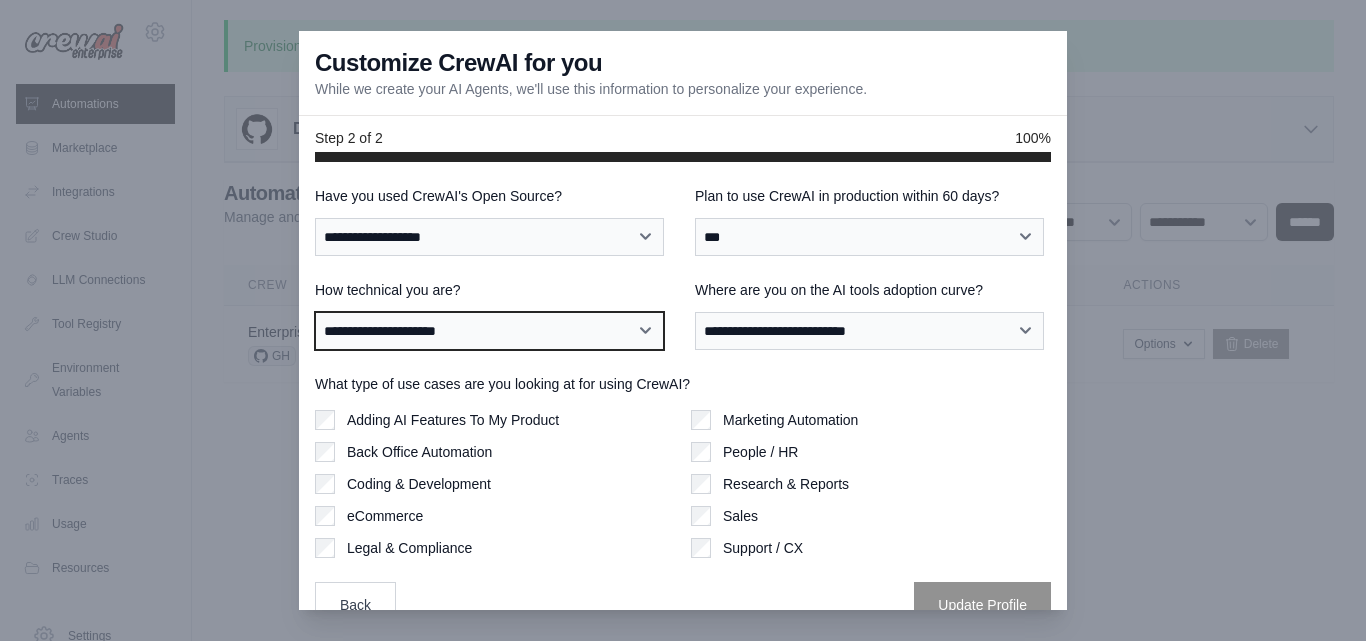 click on "**********" at bounding box center (489, 331) 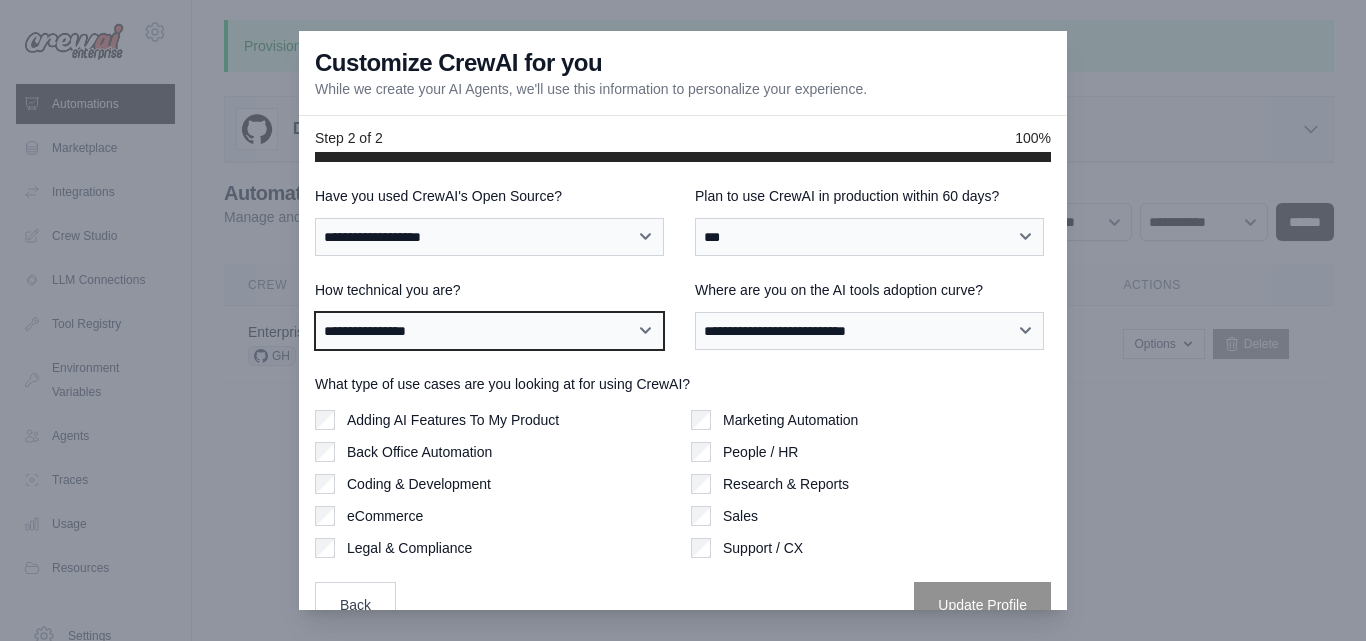 click on "**********" at bounding box center (489, 331) 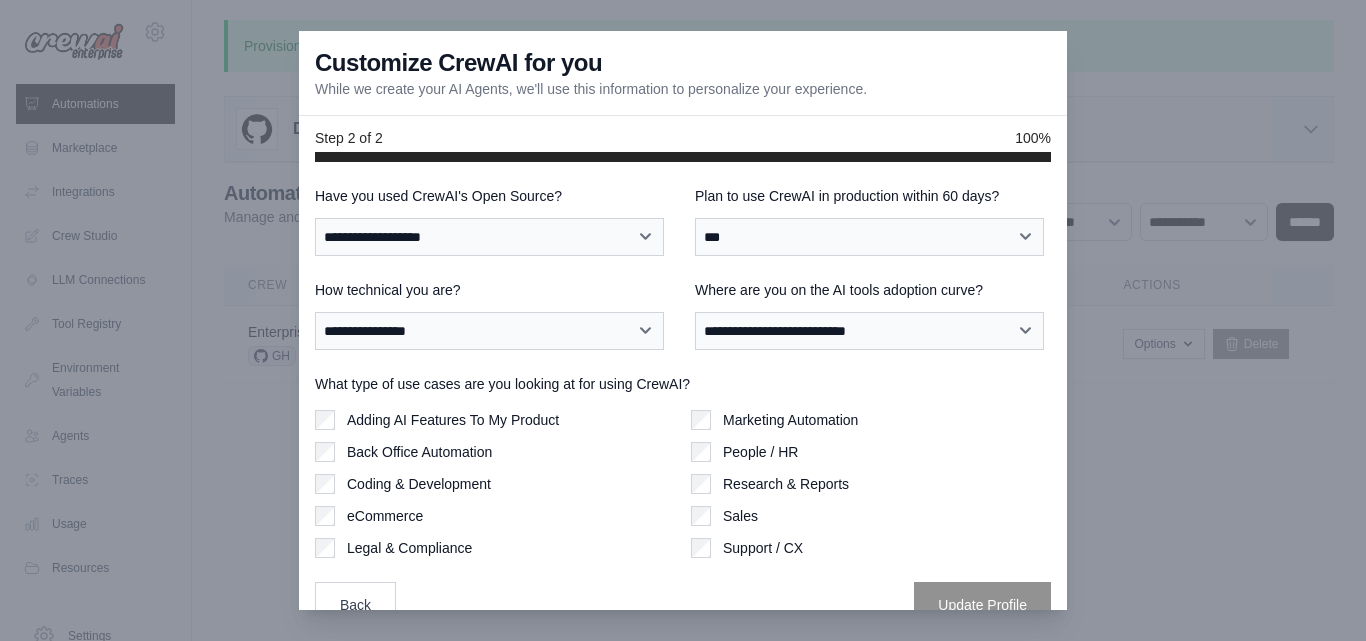 click on "Adding AI Features To My Product" at bounding box center (453, 420) 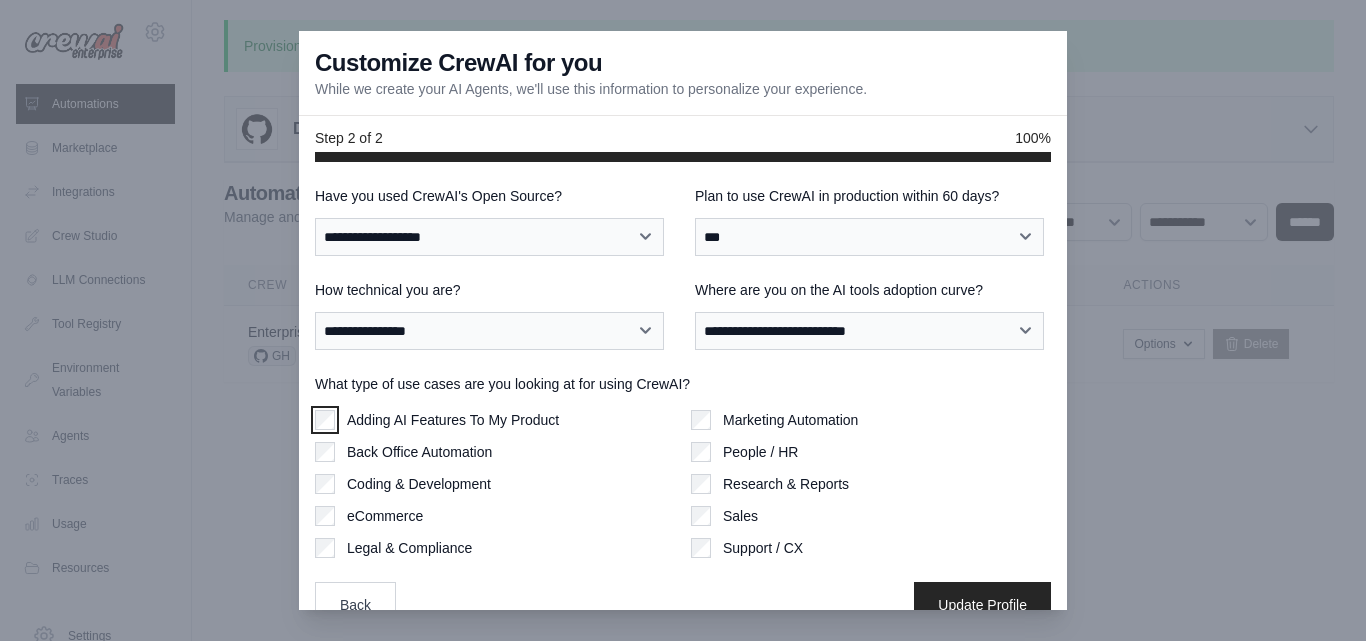scroll, scrollTop: 33, scrollLeft: 0, axis: vertical 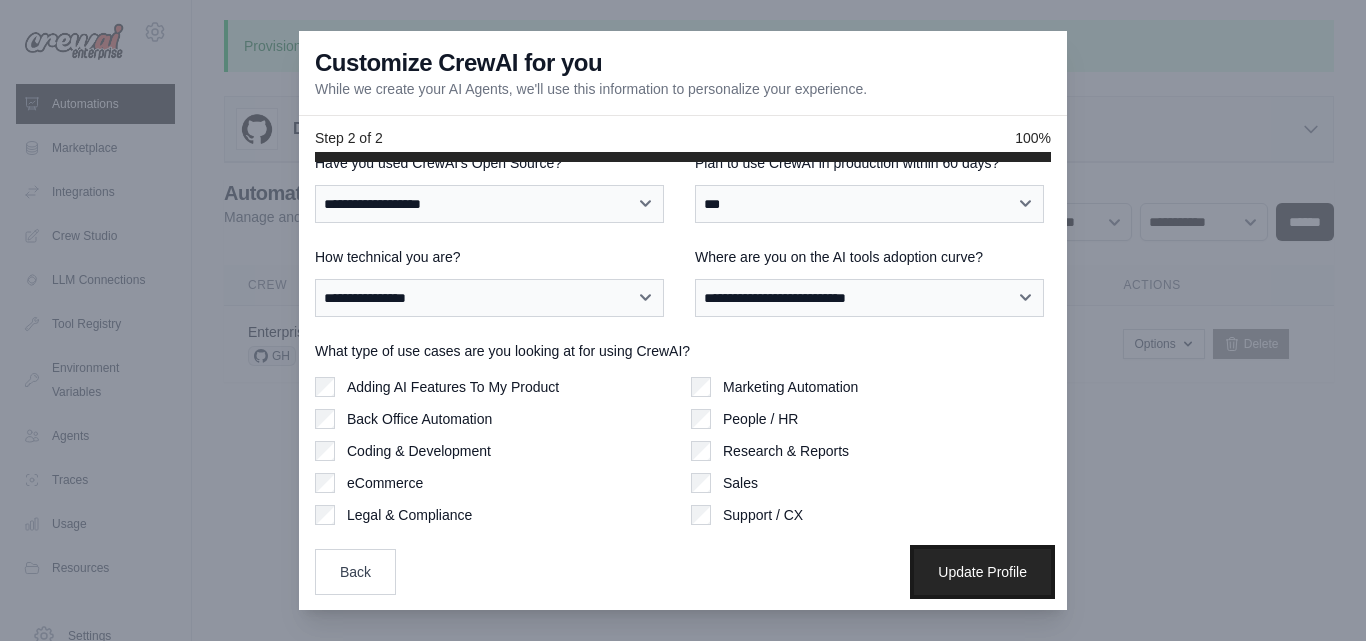 click on "Update Profile" at bounding box center (982, 572) 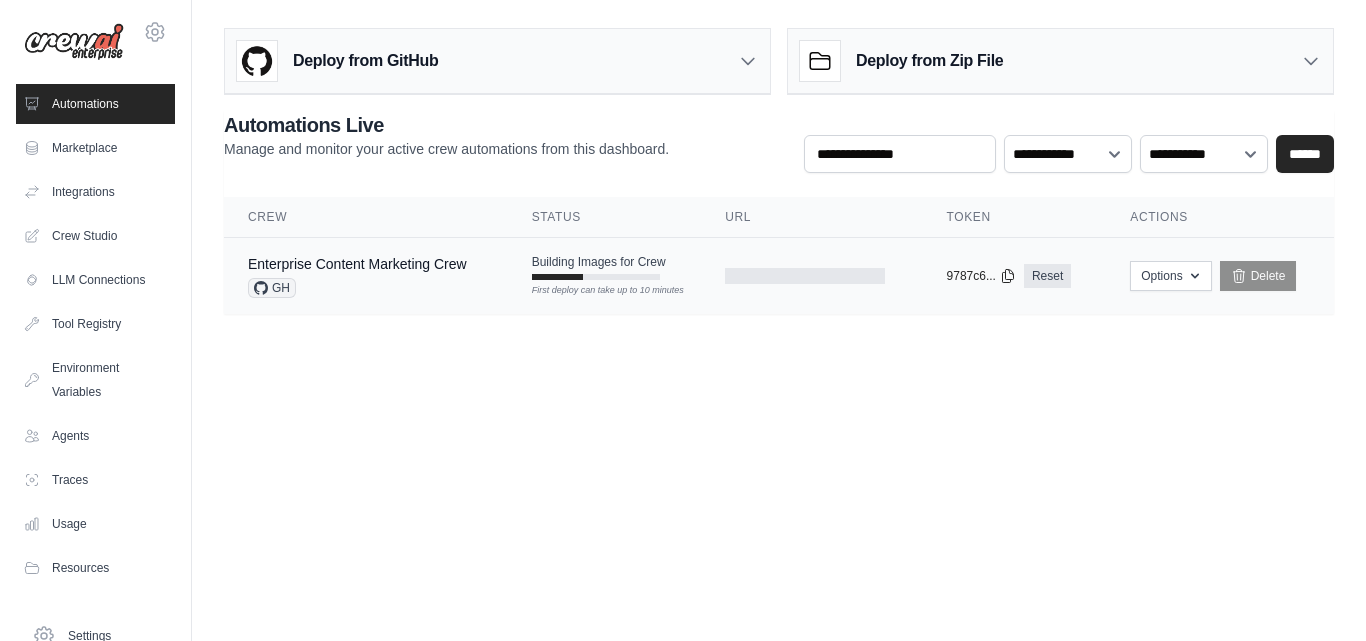 scroll, scrollTop: 0, scrollLeft: 0, axis: both 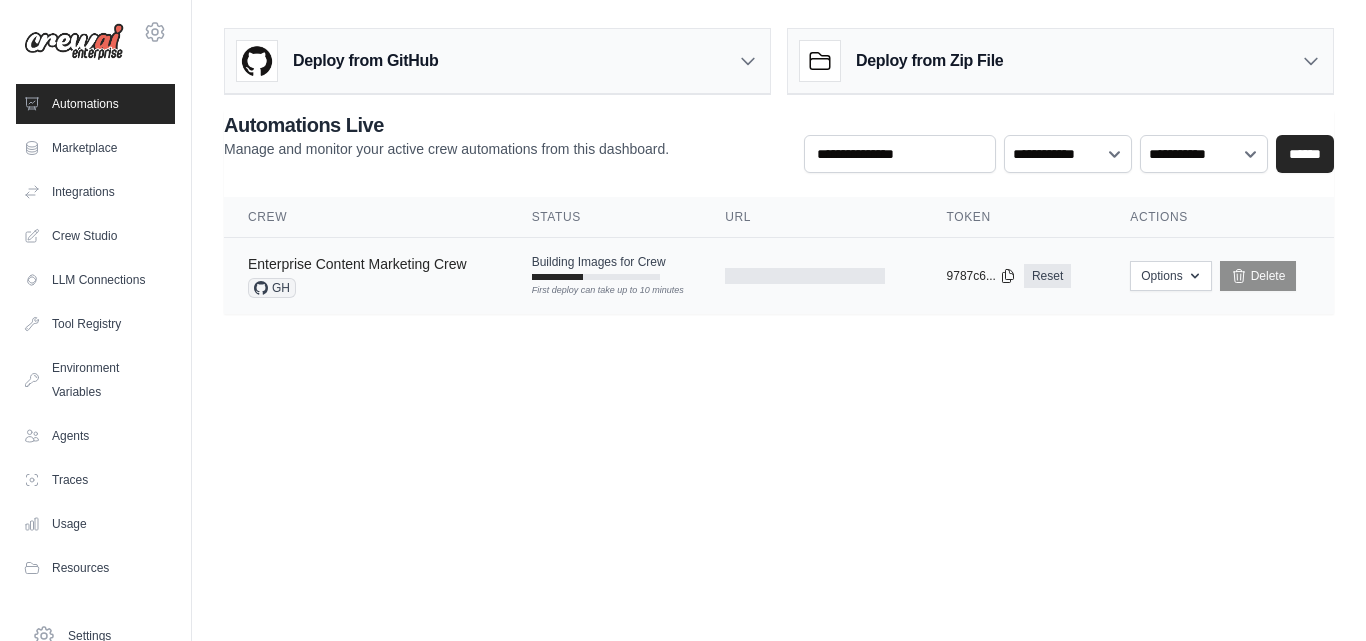 click on "Enterprise Content Marketing Crew" at bounding box center [357, 264] 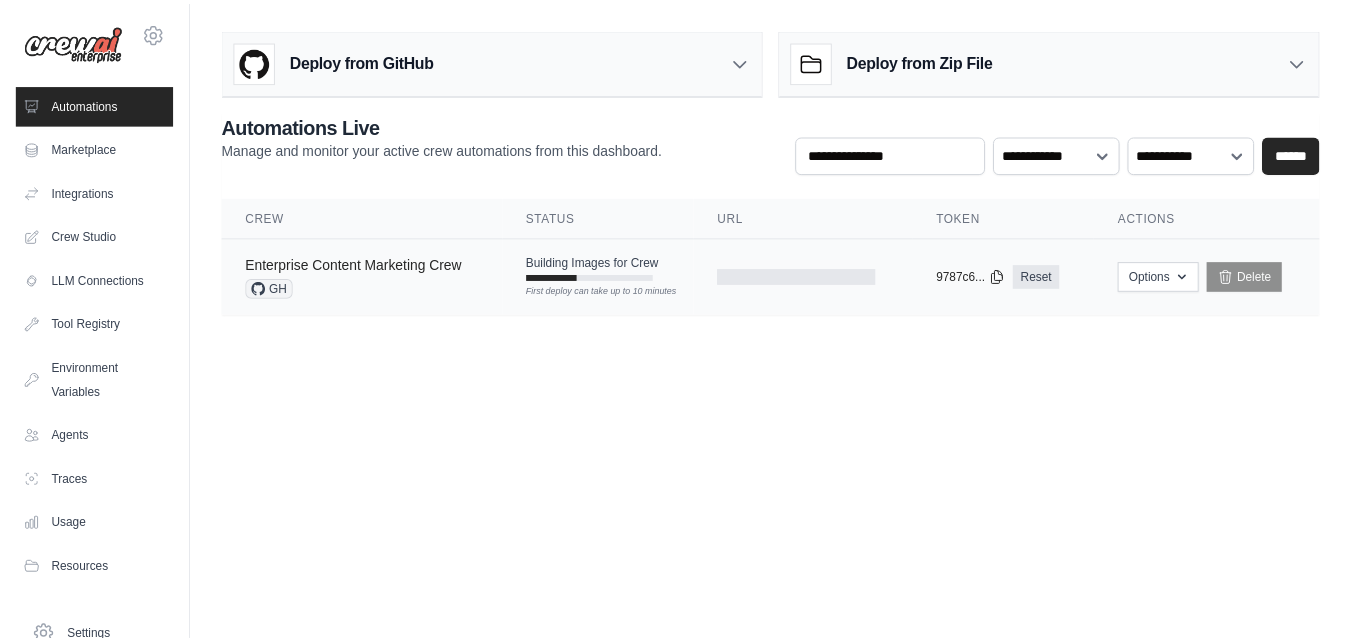 scroll, scrollTop: 0, scrollLeft: 0, axis: both 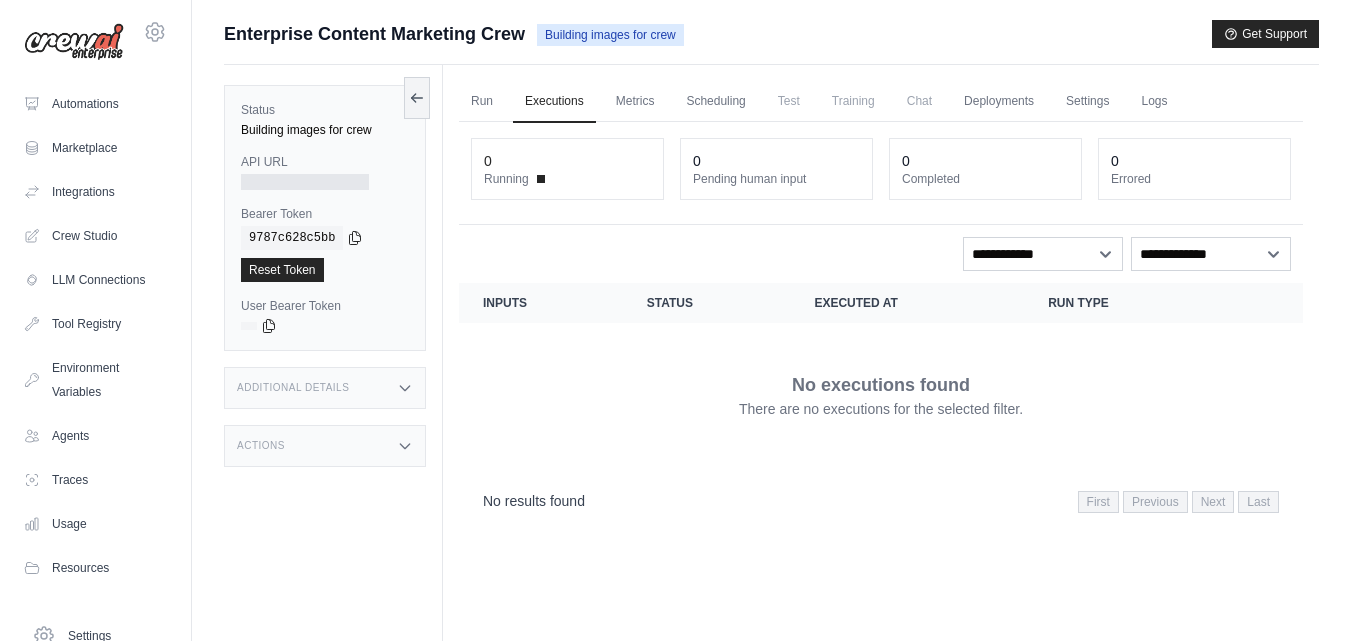 click on "Enterprise Content Marketing Crew" at bounding box center [374, 34] 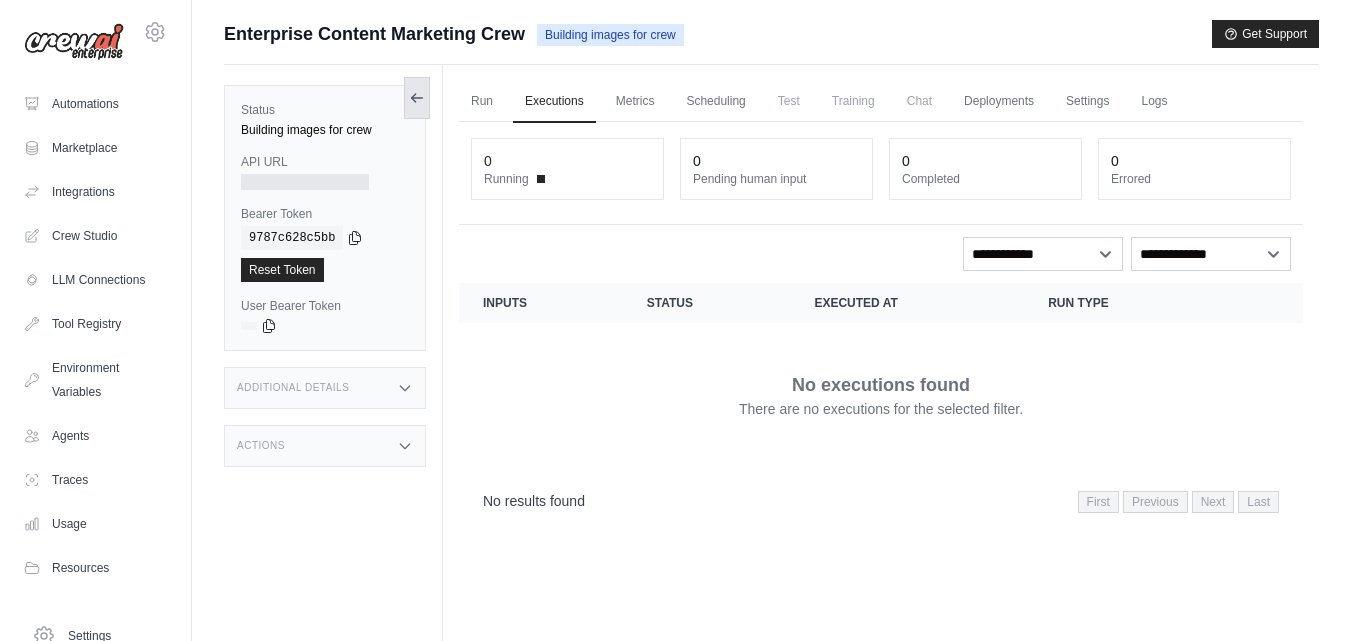 click 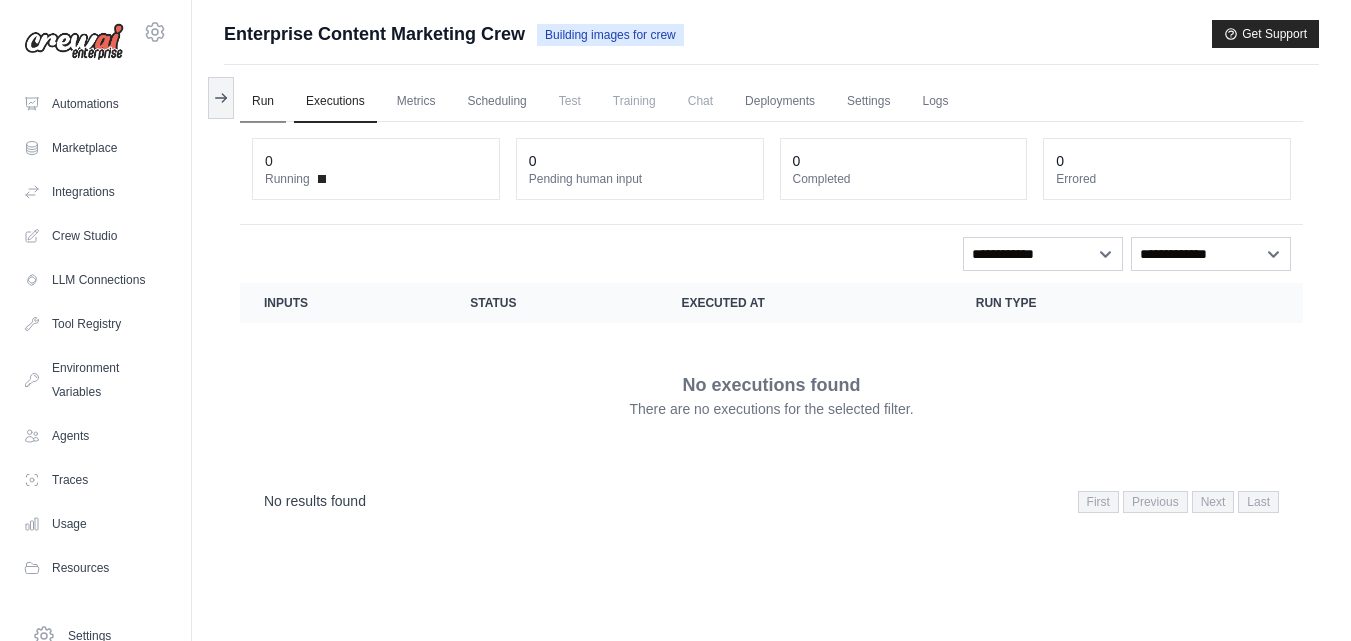 click on "Run" at bounding box center [263, 102] 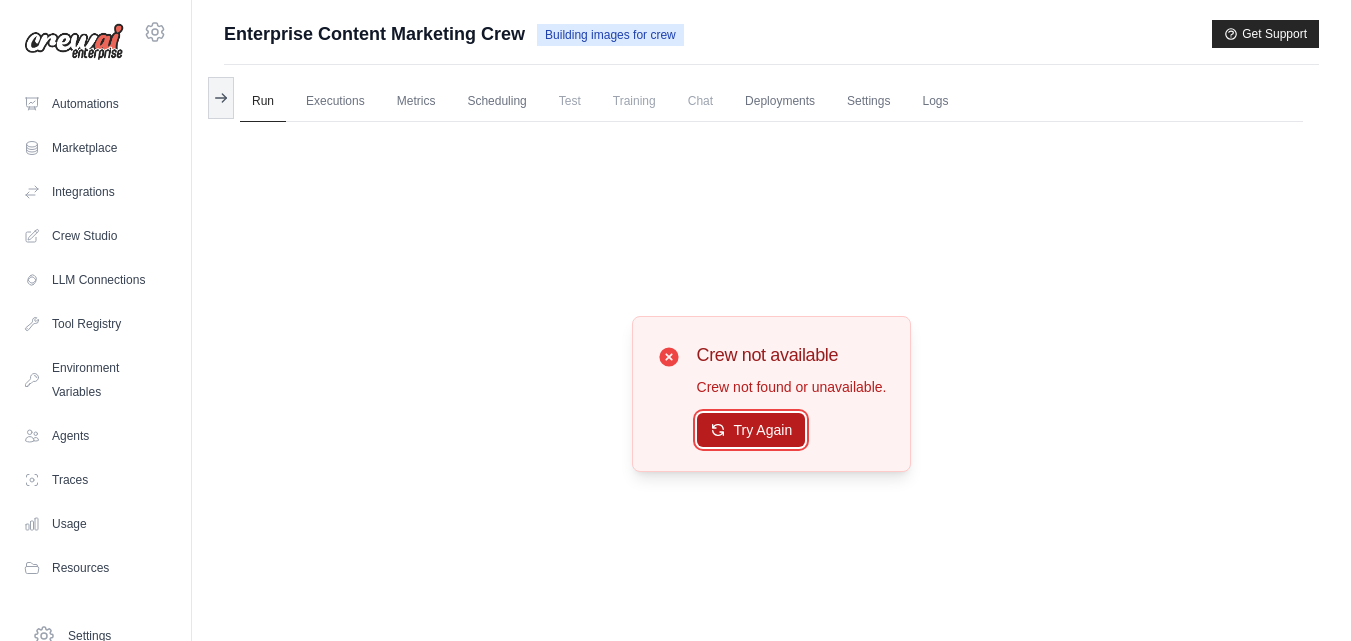 click on "Try Again" at bounding box center (751, 430) 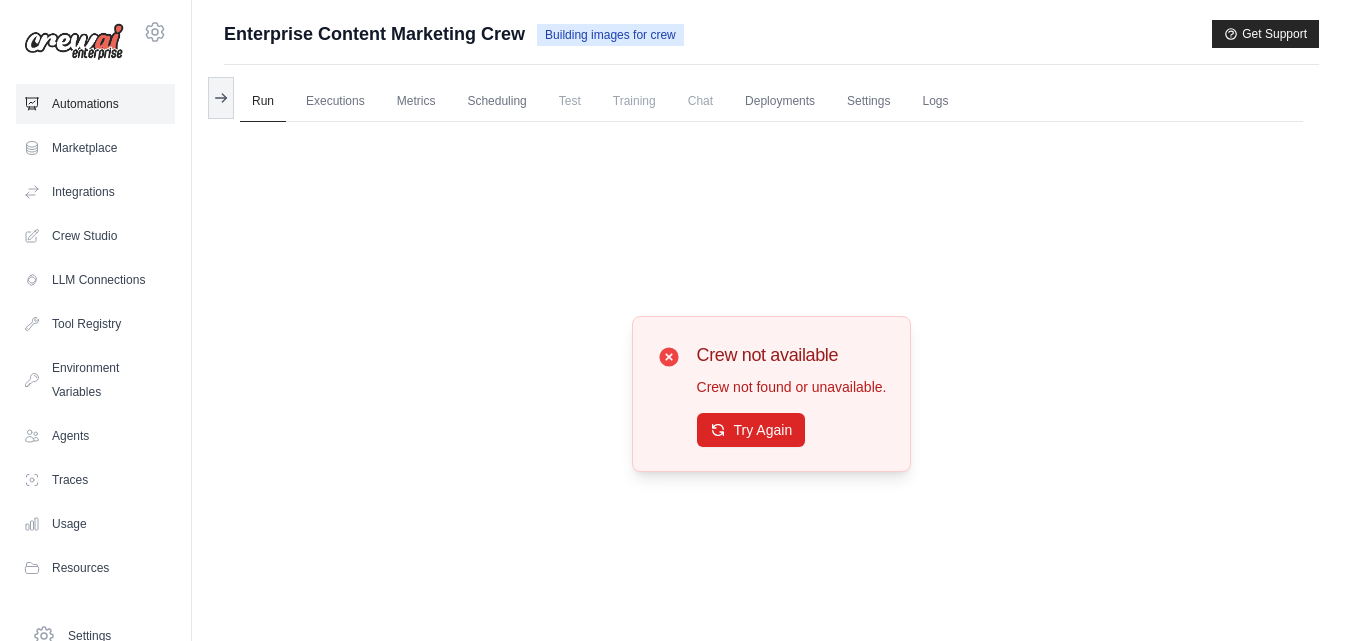 click on "Automations" at bounding box center (95, 104) 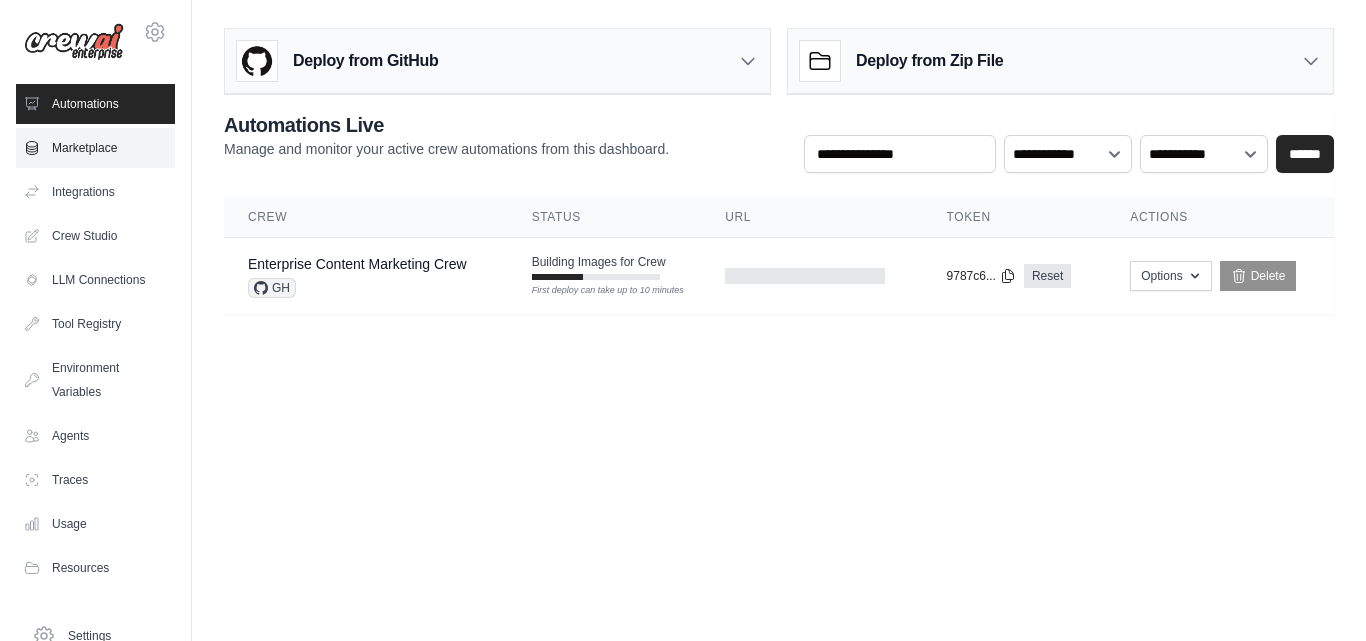 click on "Marketplace" at bounding box center [95, 148] 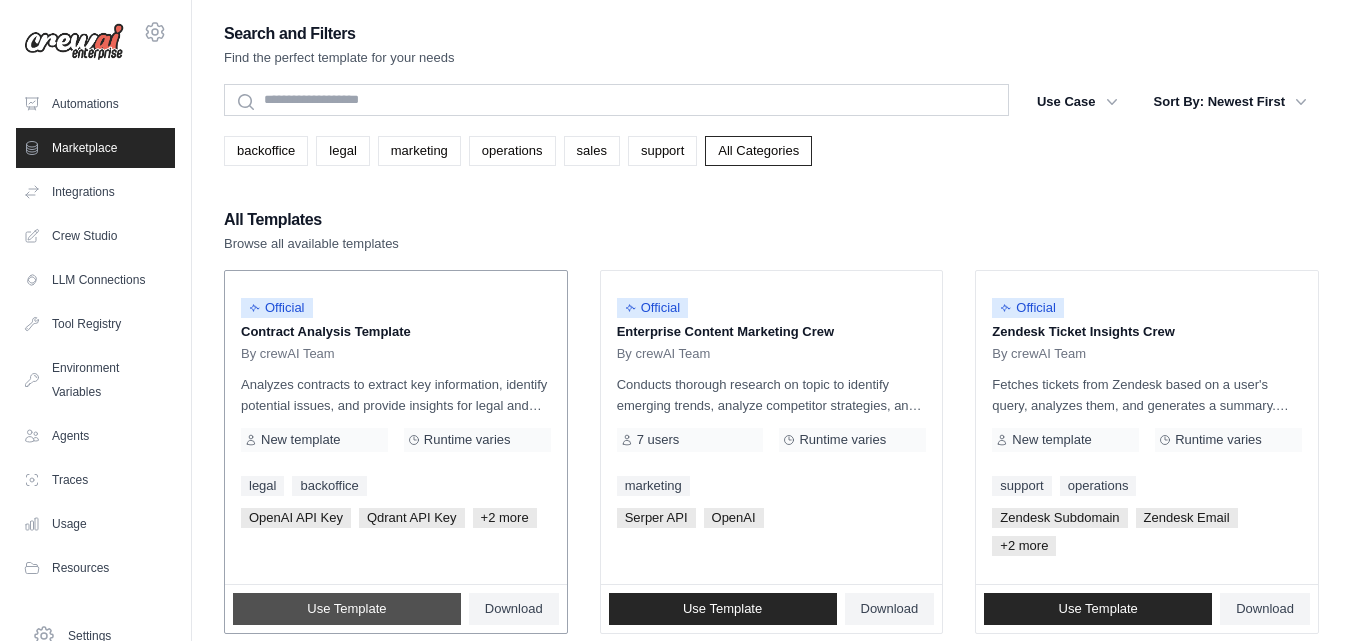 click on "Use Template" at bounding box center (346, 609) 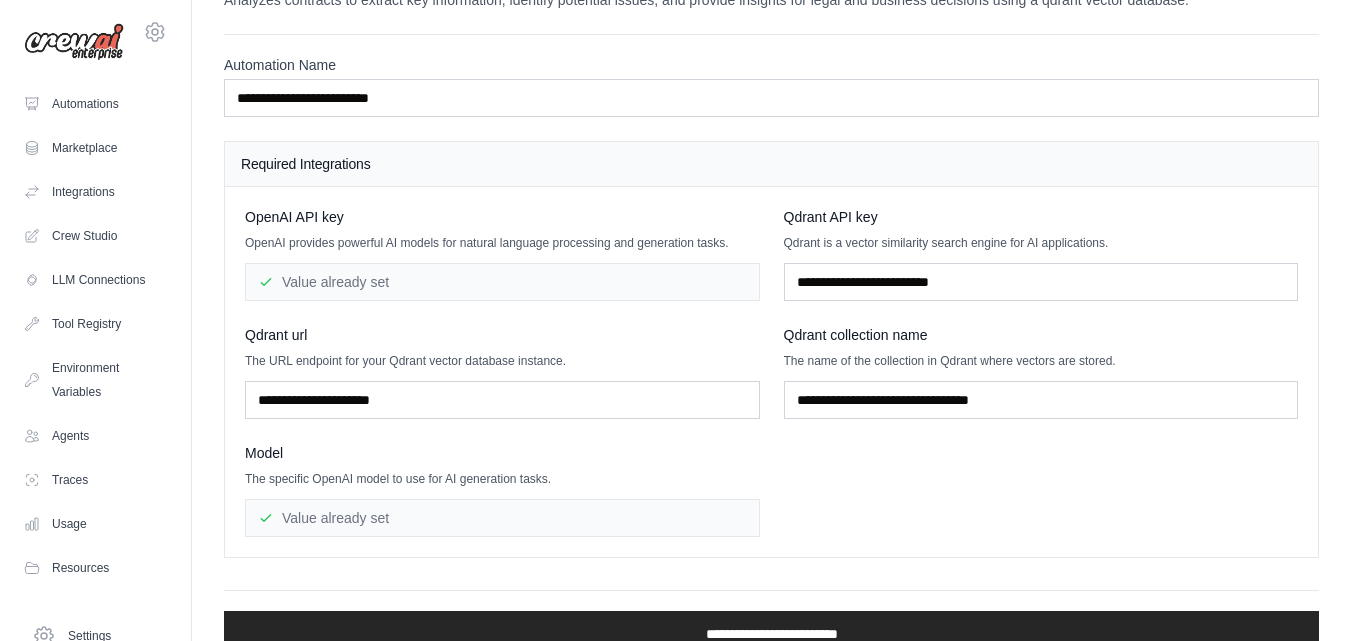 scroll, scrollTop: 106, scrollLeft: 0, axis: vertical 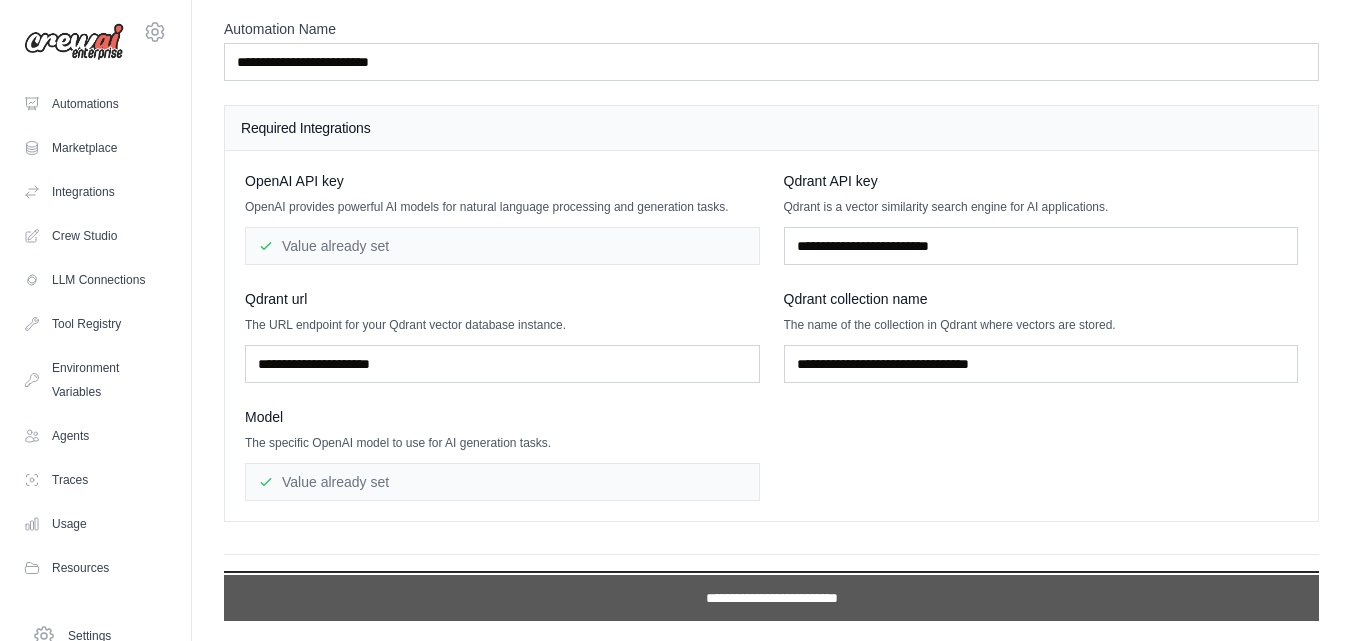click on "**********" at bounding box center [771, 598] 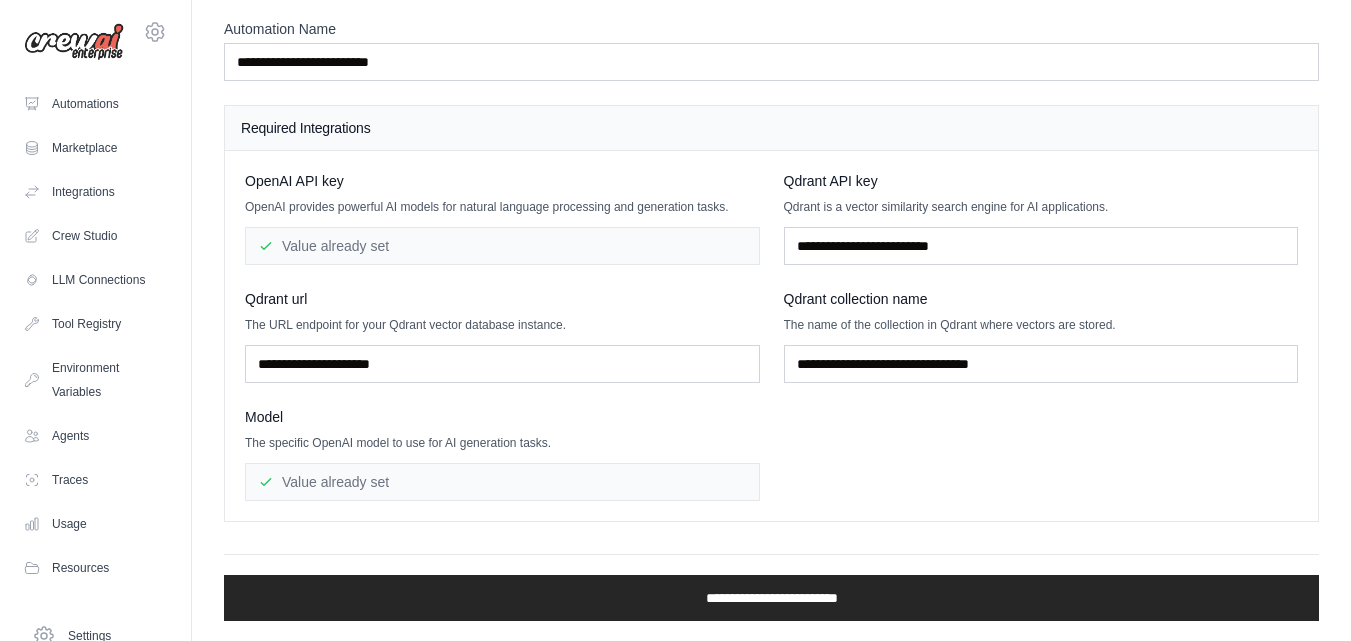 click on "Qdrant API key
Qdrant is a vector similarity search engine for AI applications." at bounding box center [1041, 218] 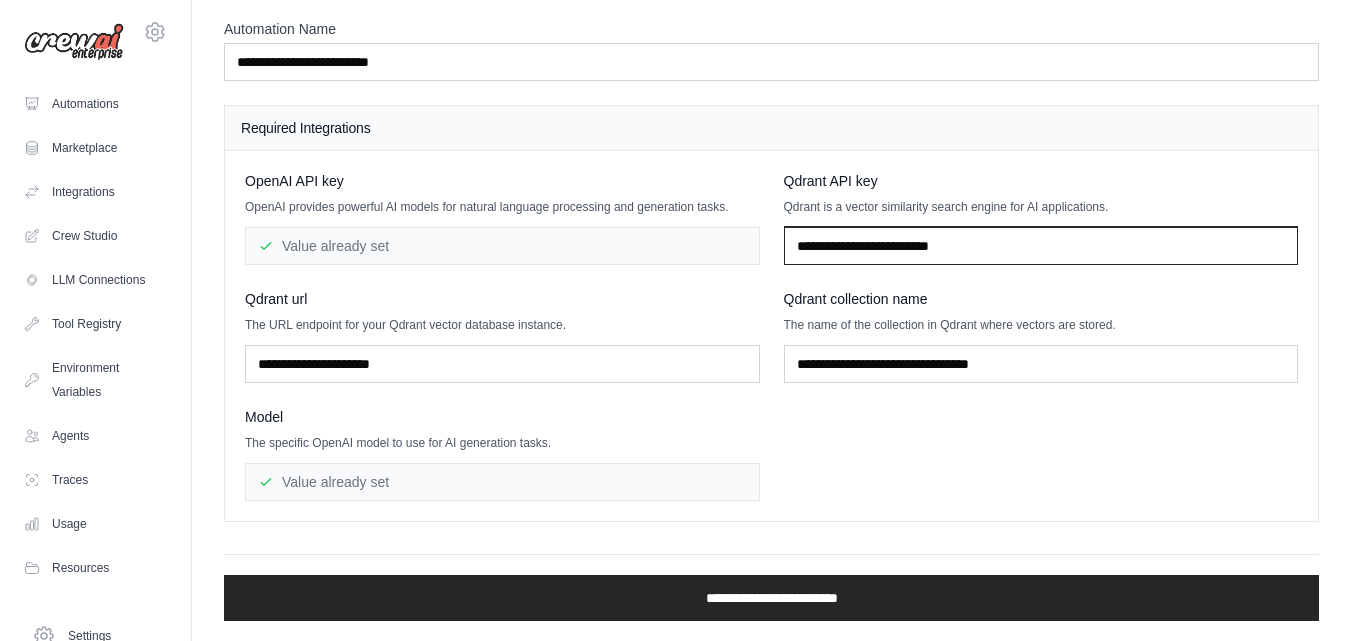 click at bounding box center (1041, 246) 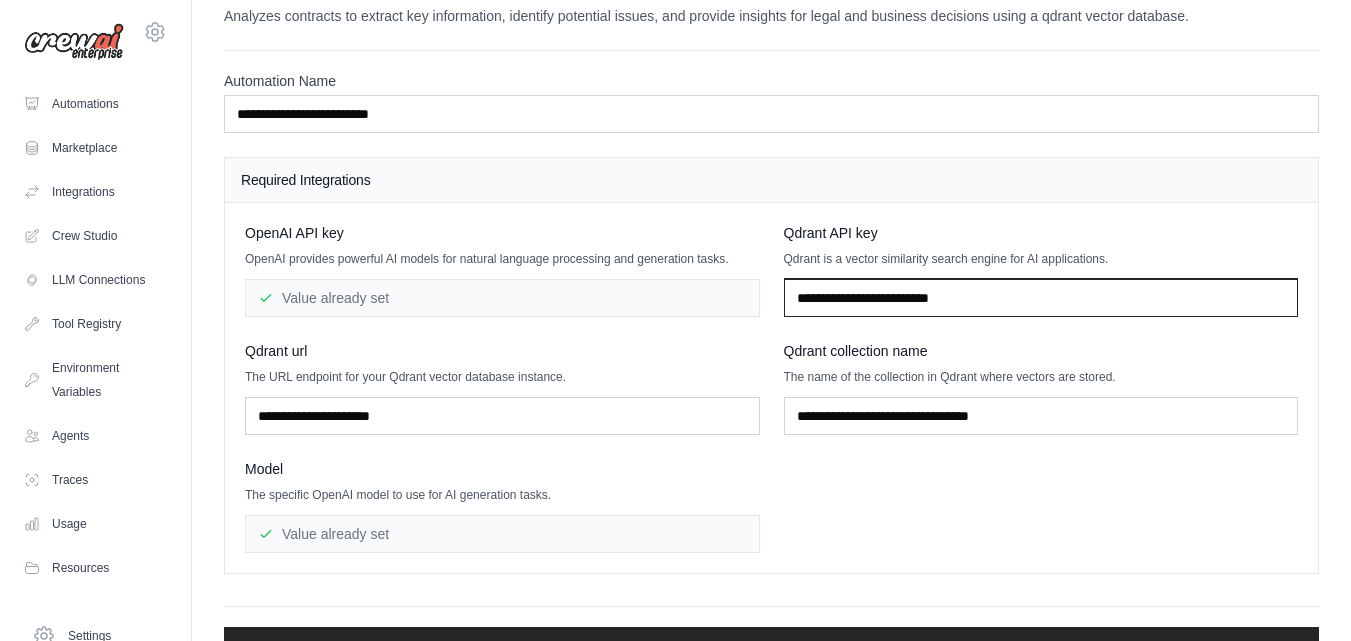 scroll, scrollTop: 0, scrollLeft: 0, axis: both 